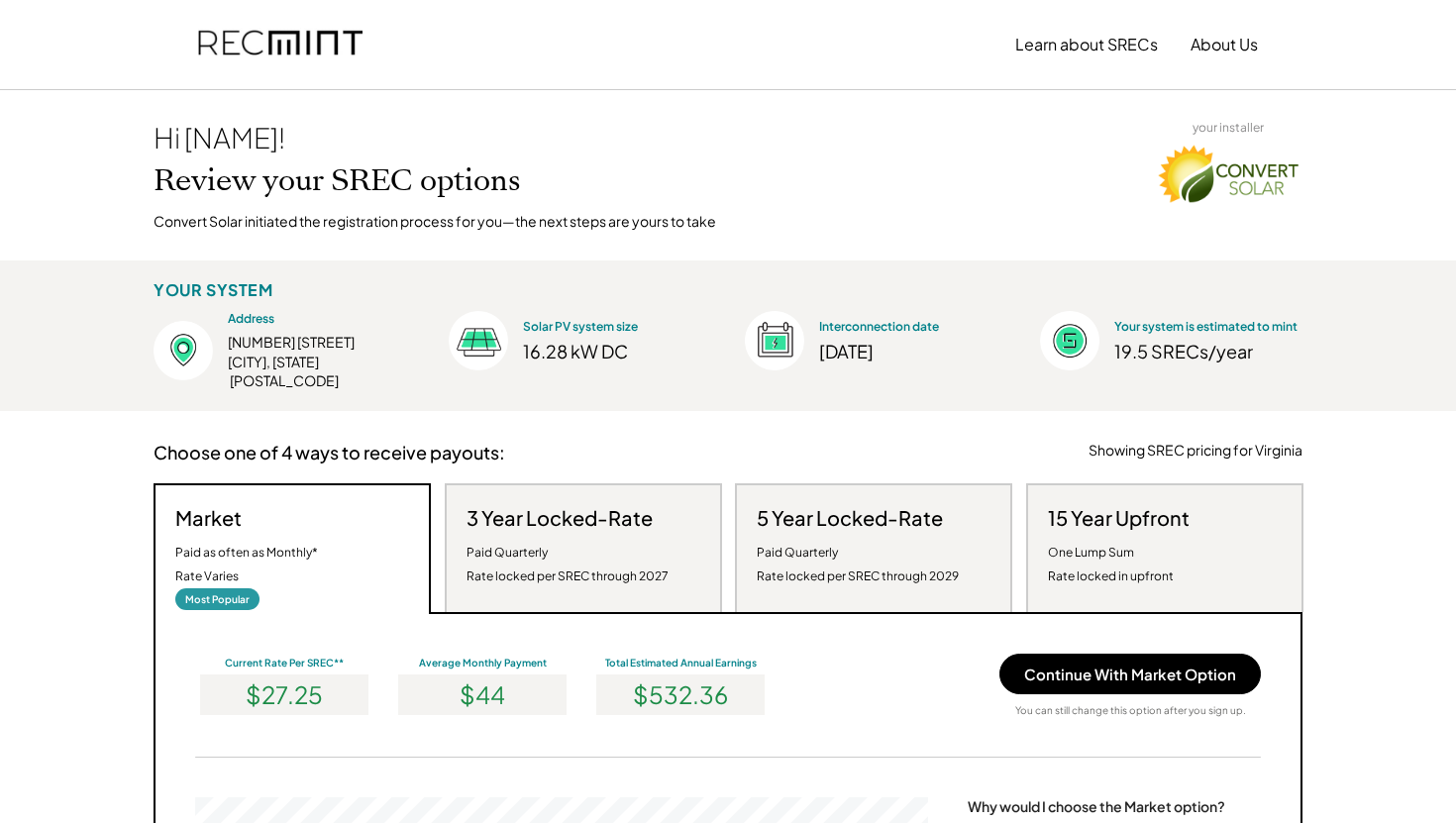scroll, scrollTop: 7, scrollLeft: 0, axis: vertical 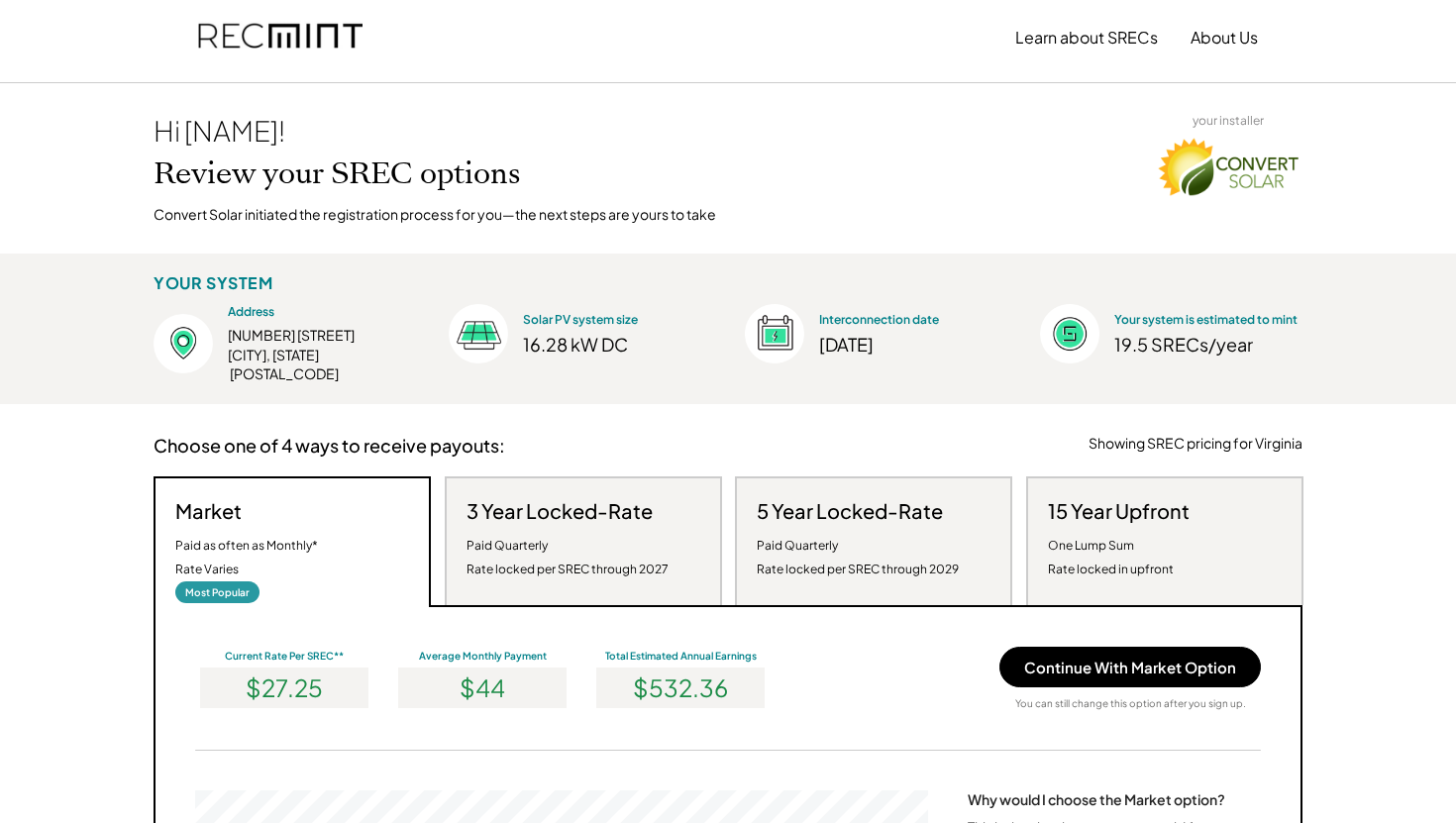 click at bounding box center [280, 38] 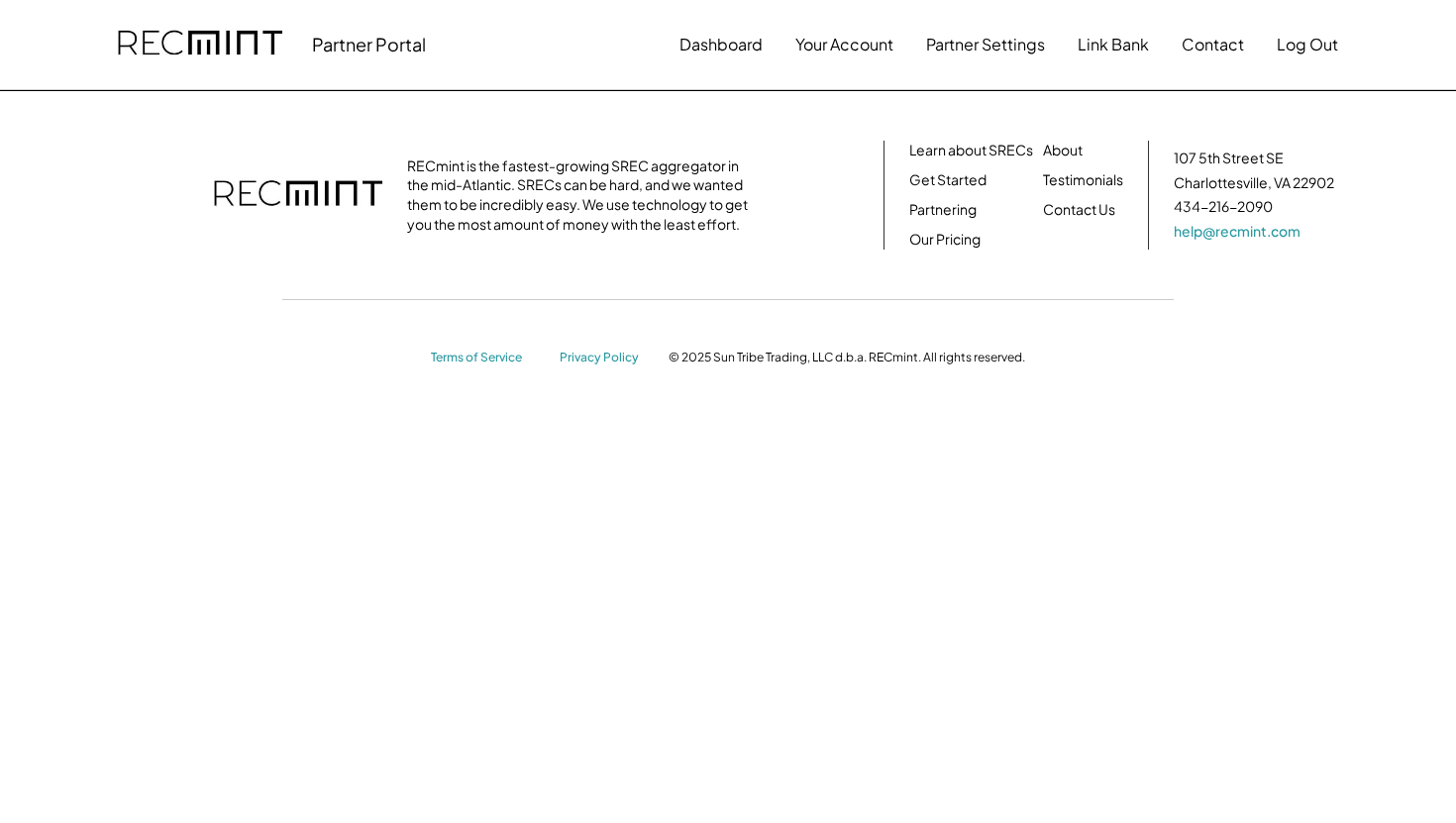 scroll, scrollTop: 0, scrollLeft: 0, axis: both 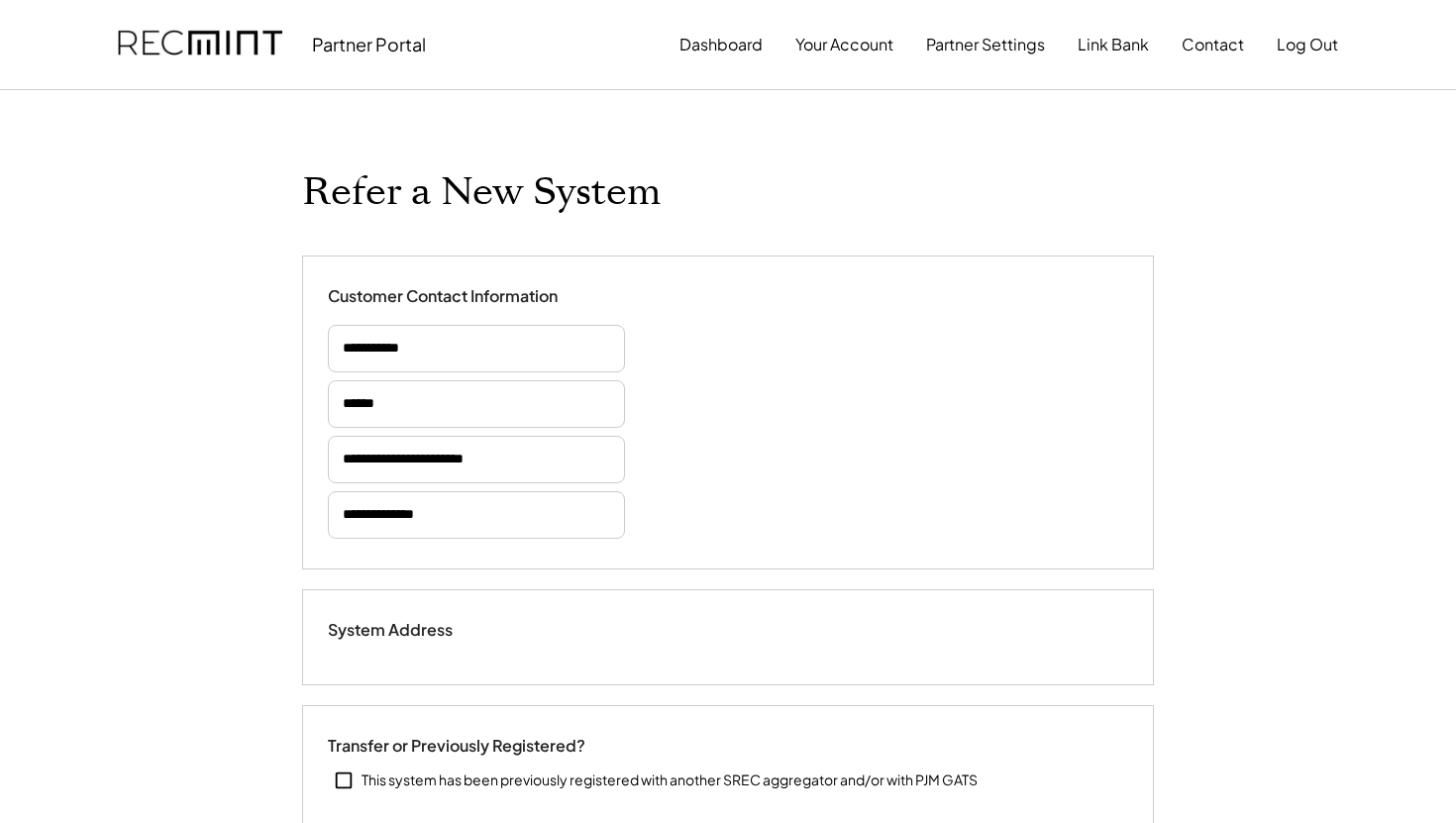 type on "*****" 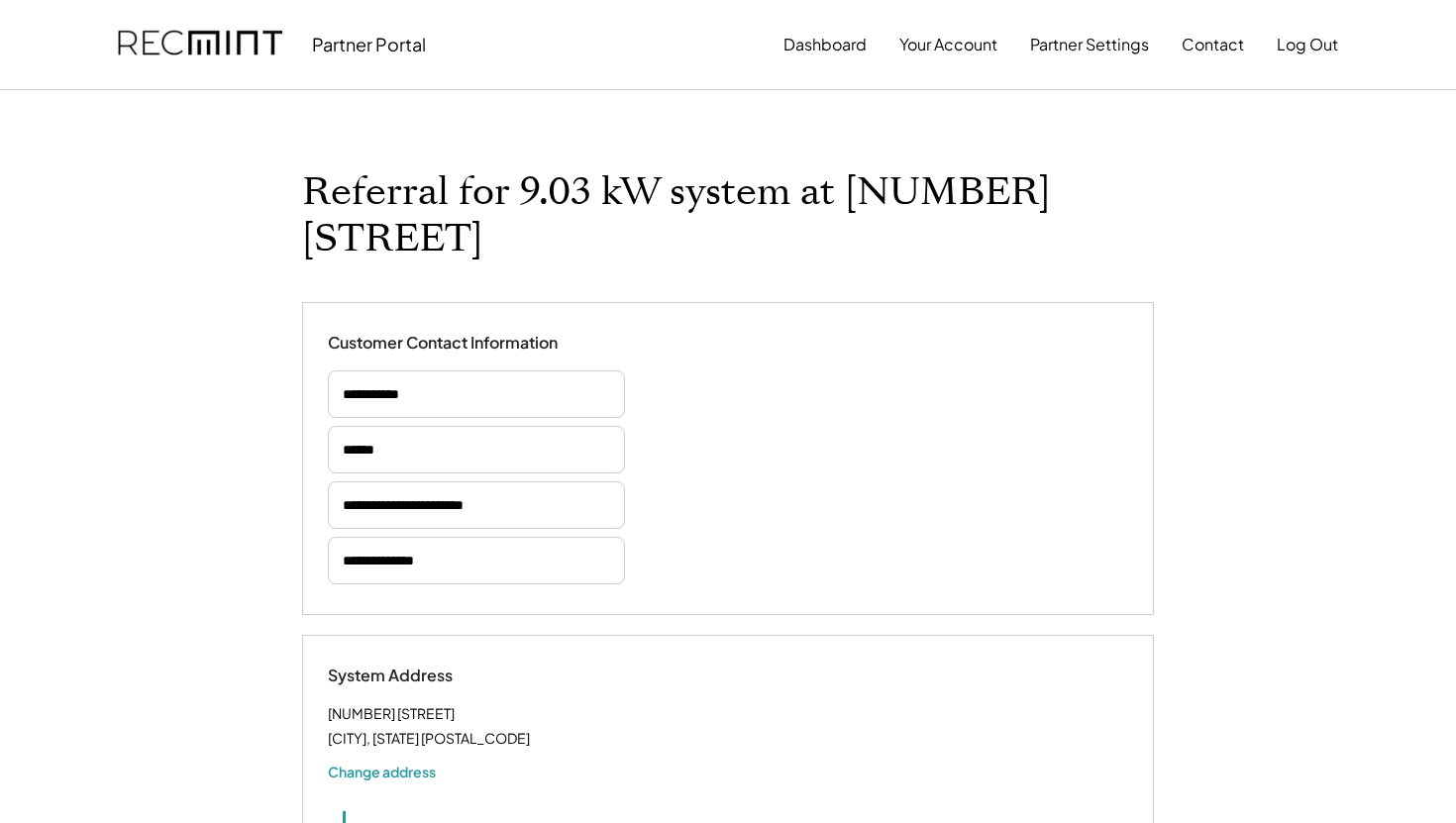 select on "*********" 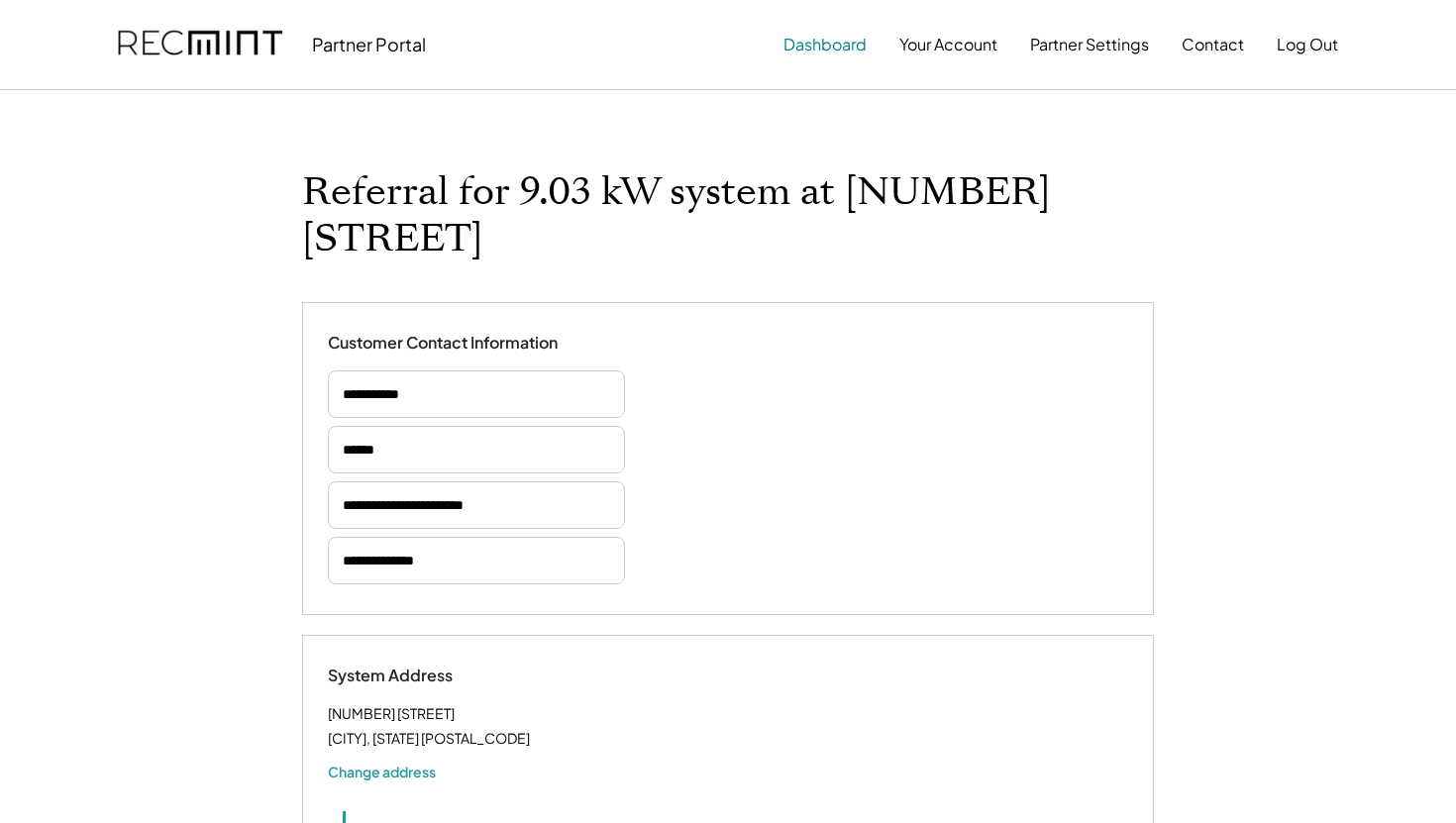 click on "Dashboard" at bounding box center (825, 45) 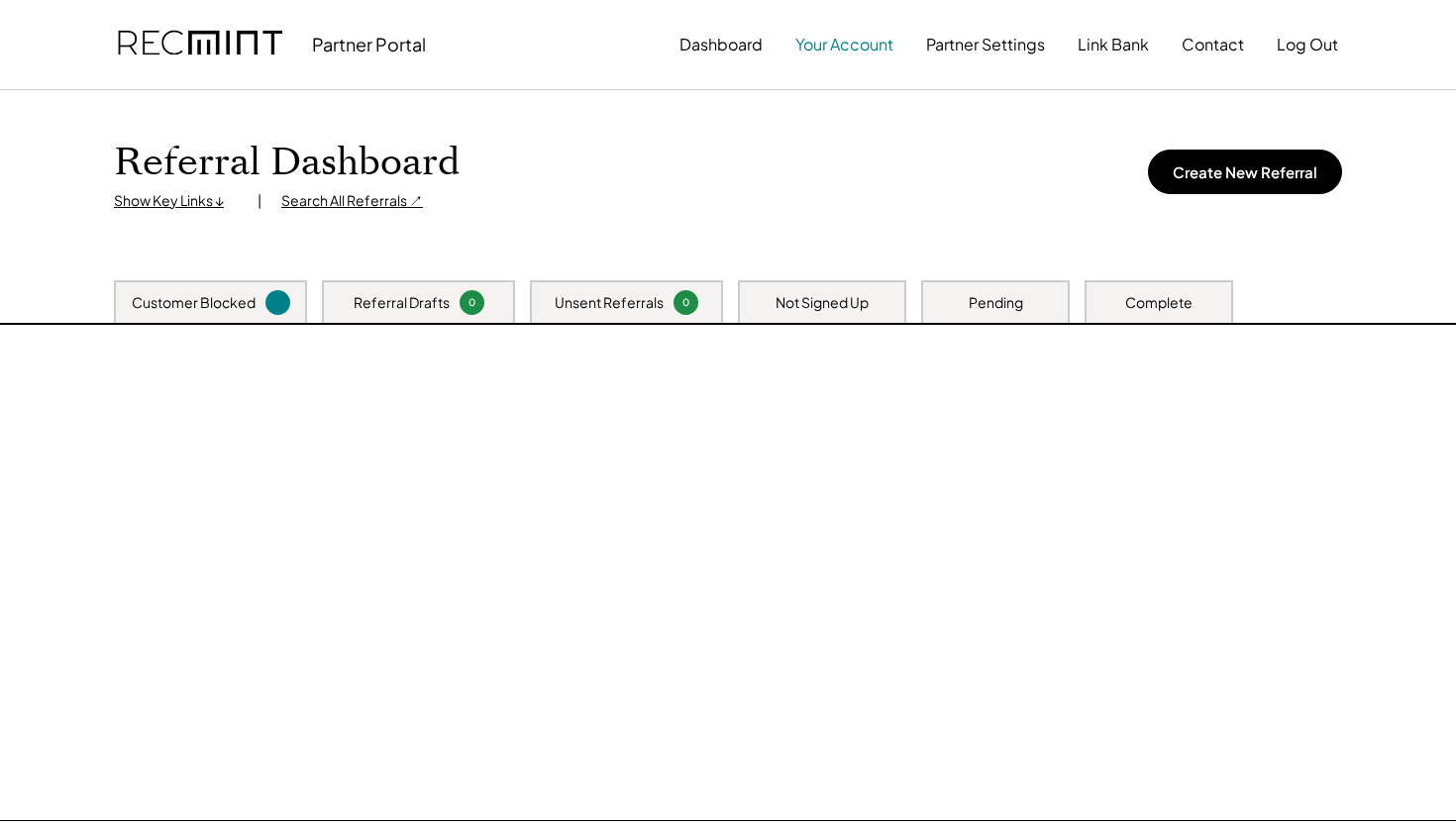 scroll, scrollTop: 0, scrollLeft: 0, axis: both 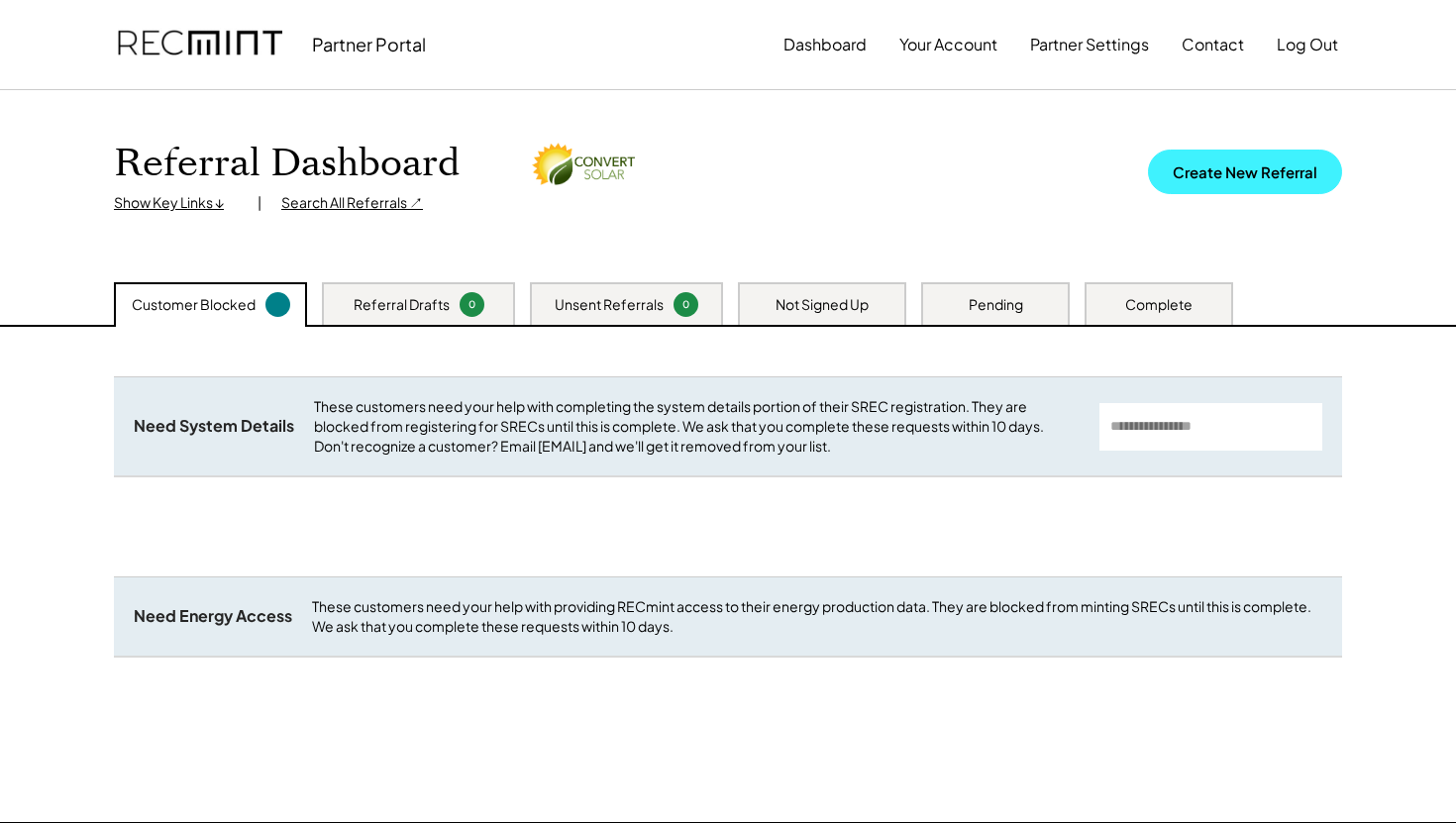 click on "Create New Referral" at bounding box center [1245, 171] 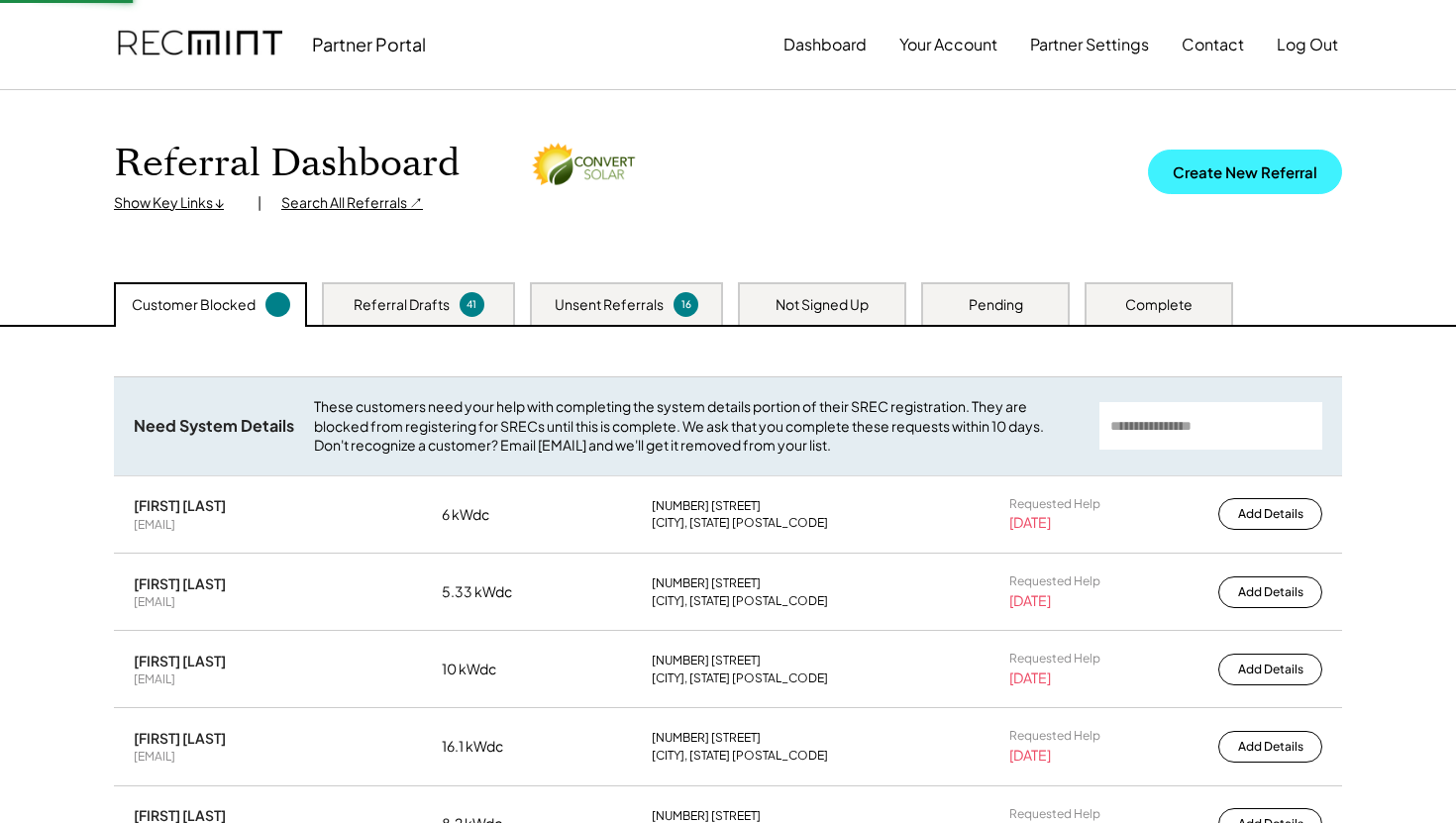 click on "Create New Referral" at bounding box center [1245, 171] 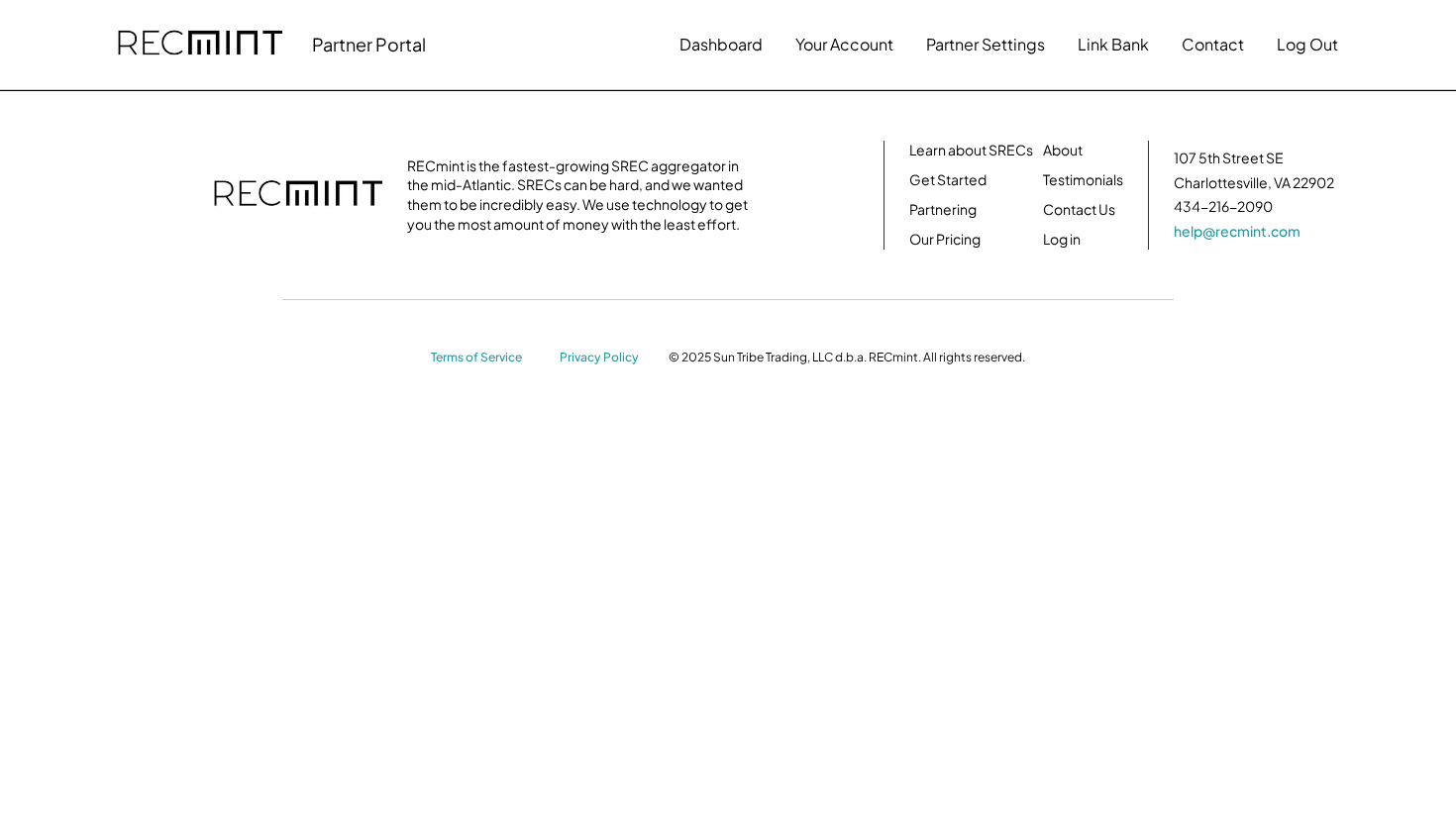 scroll, scrollTop: 0, scrollLeft: 0, axis: both 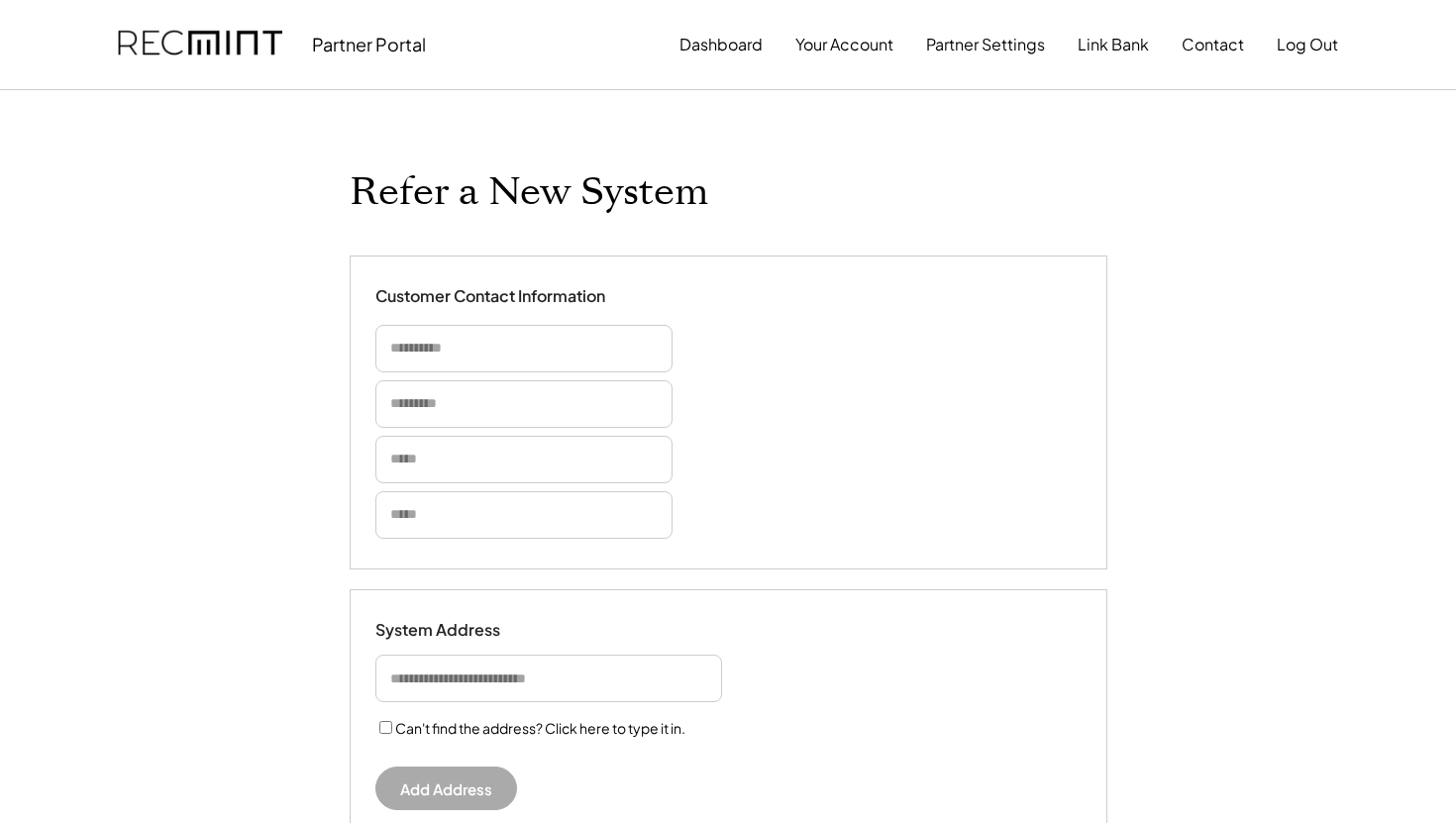 select on "**********" 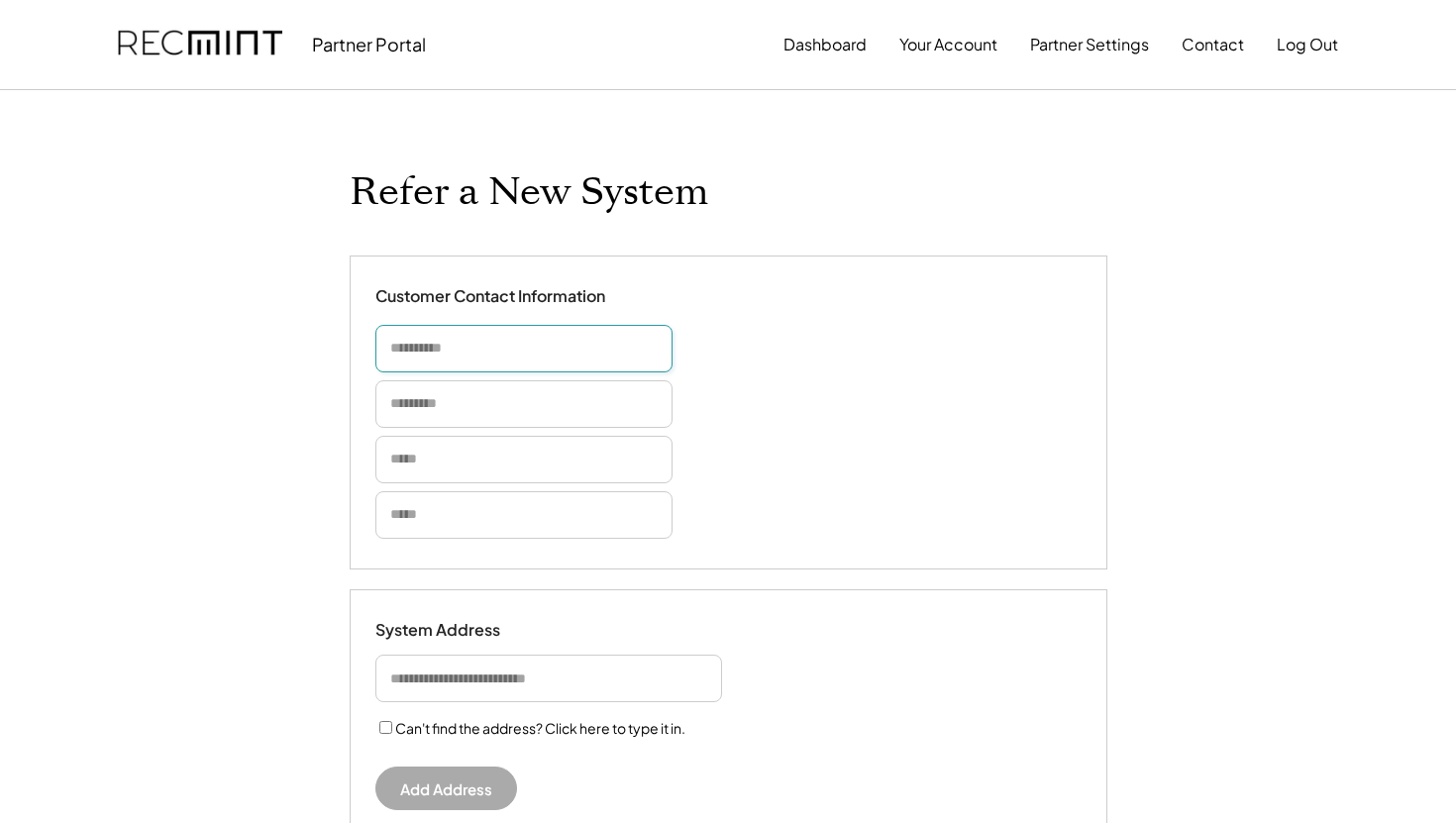 click at bounding box center [524, 349] 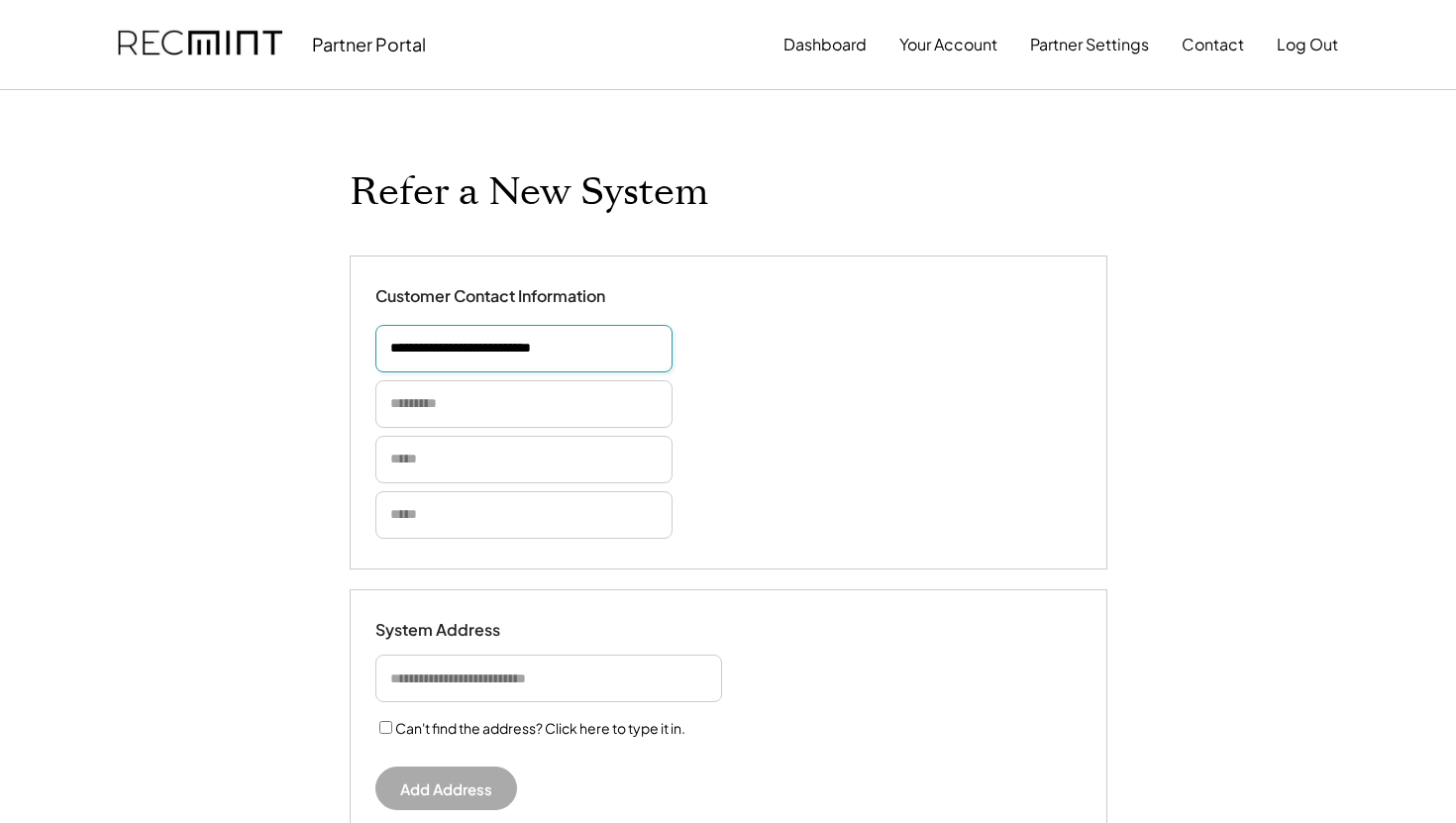 drag, startPoint x: 597, startPoint y: 357, endPoint x: 447, endPoint y: 348, distance: 150.26976 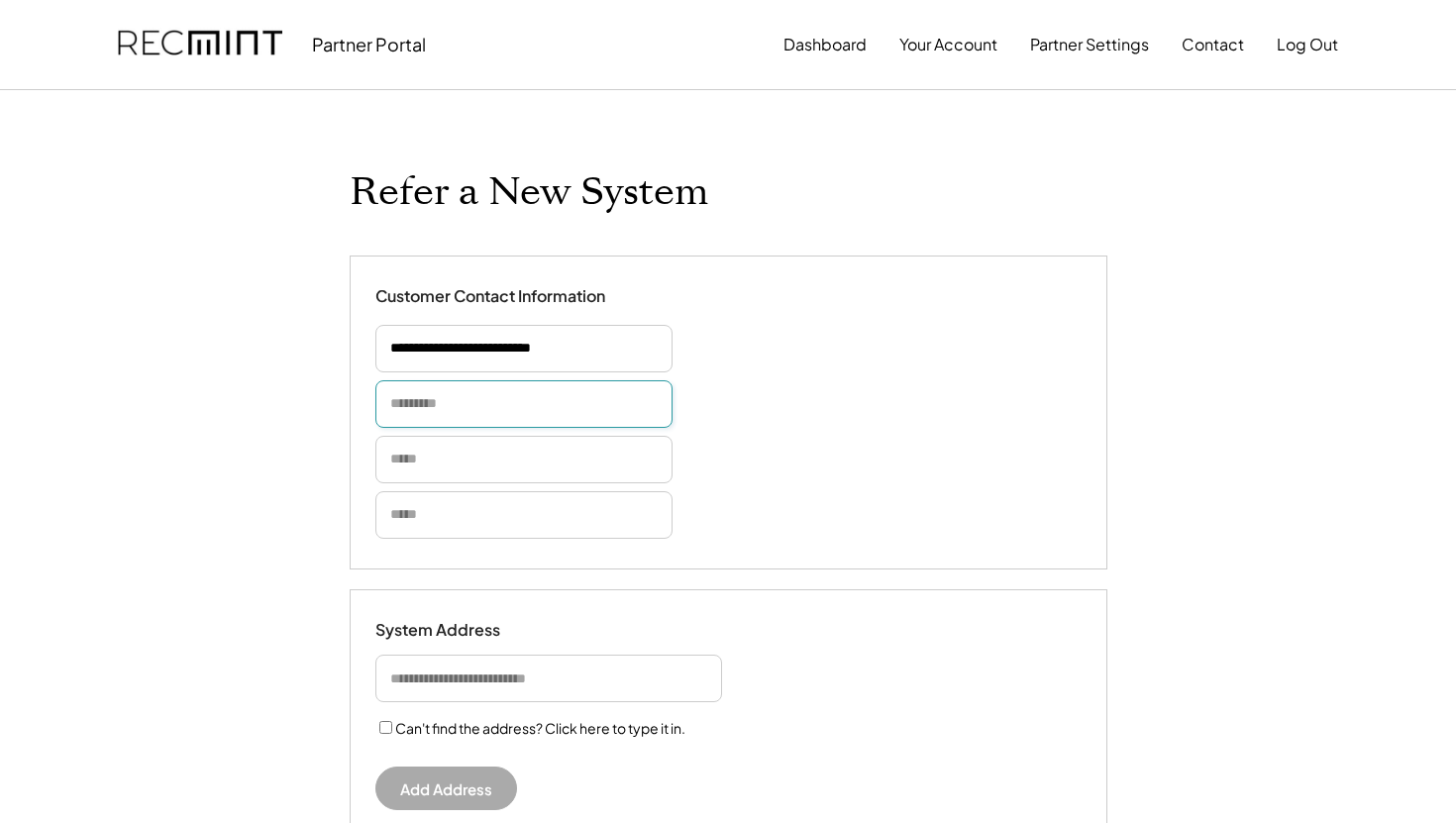 click at bounding box center [524, 404] 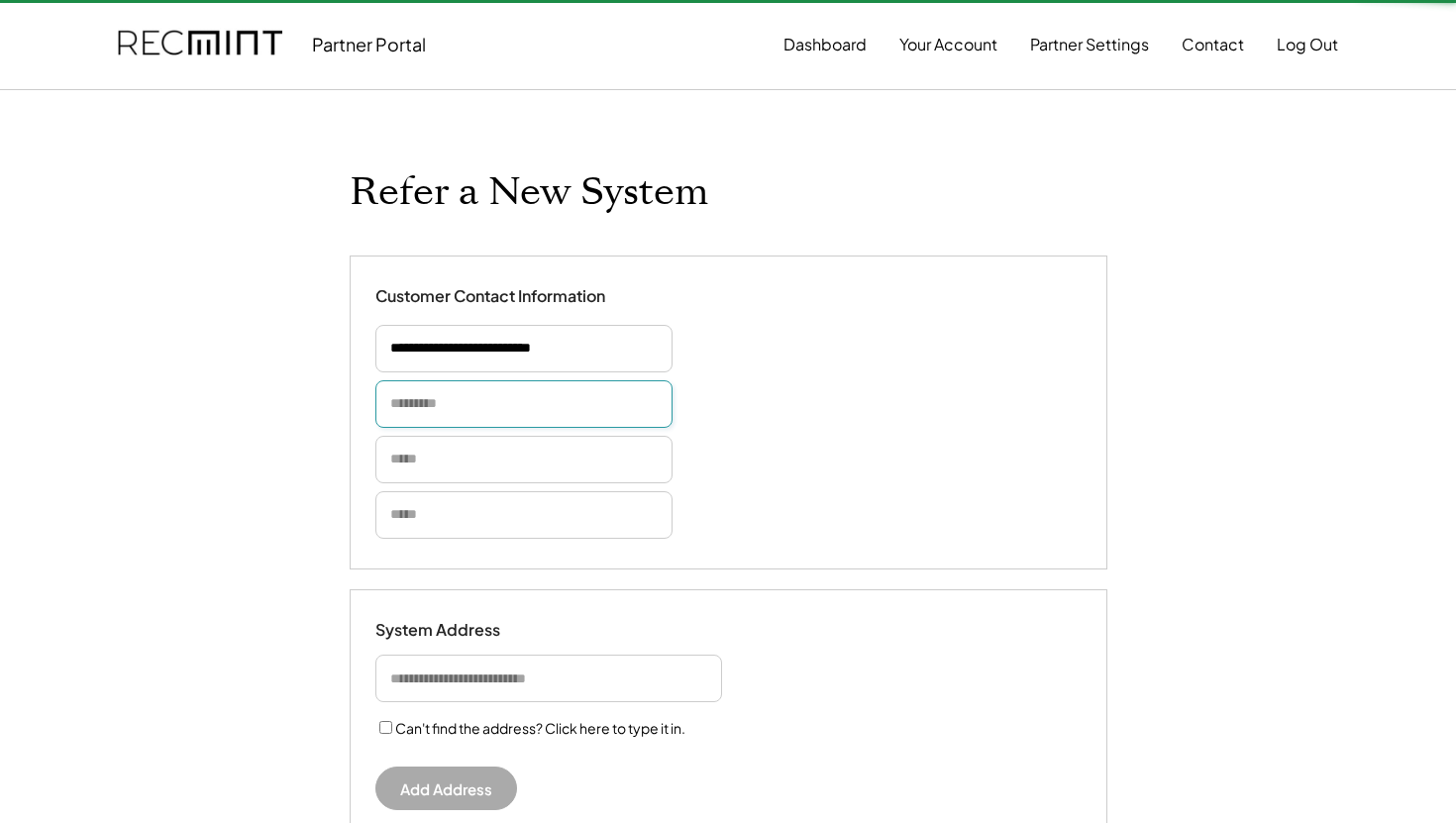 type 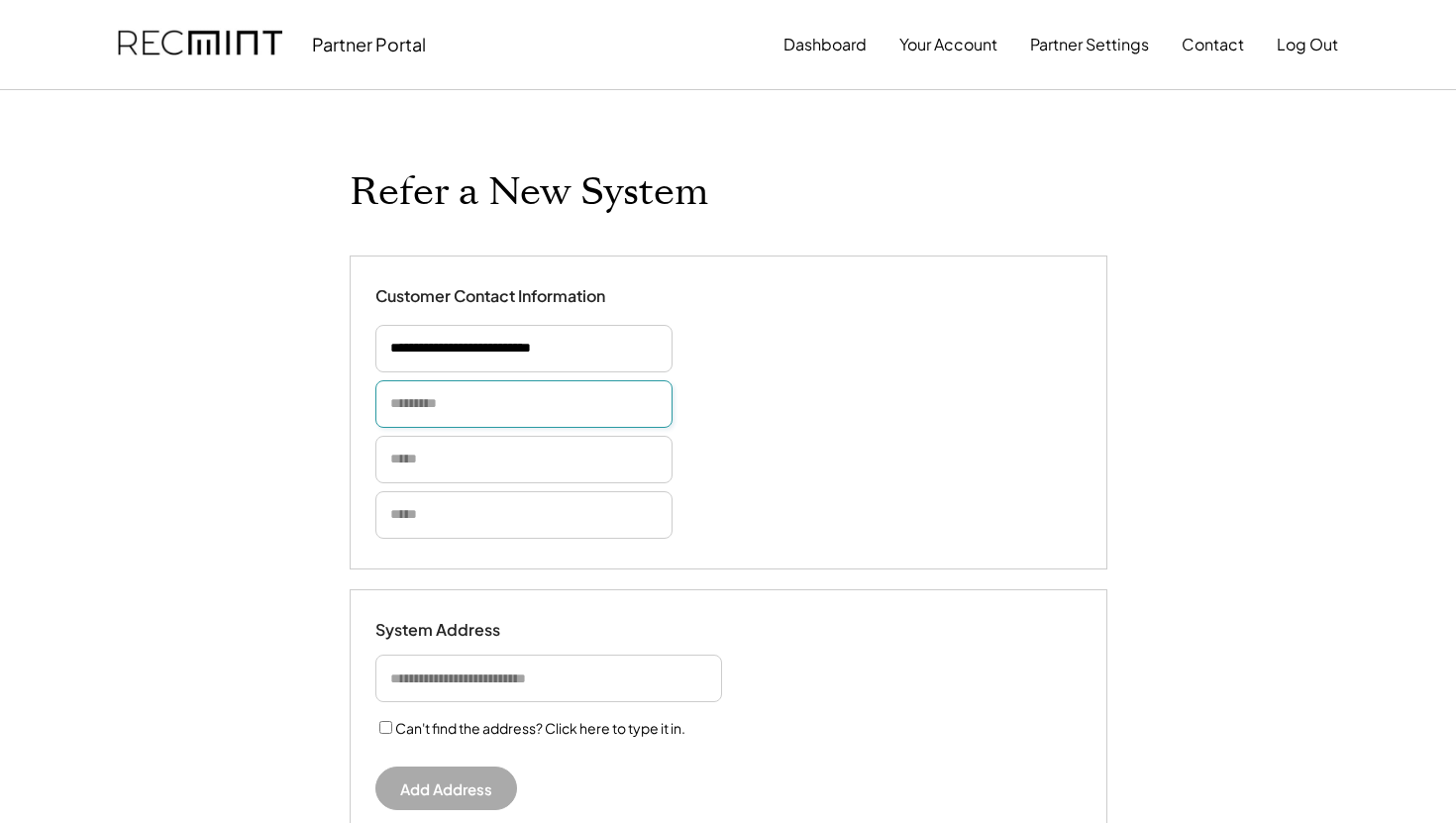 paste on "**********" 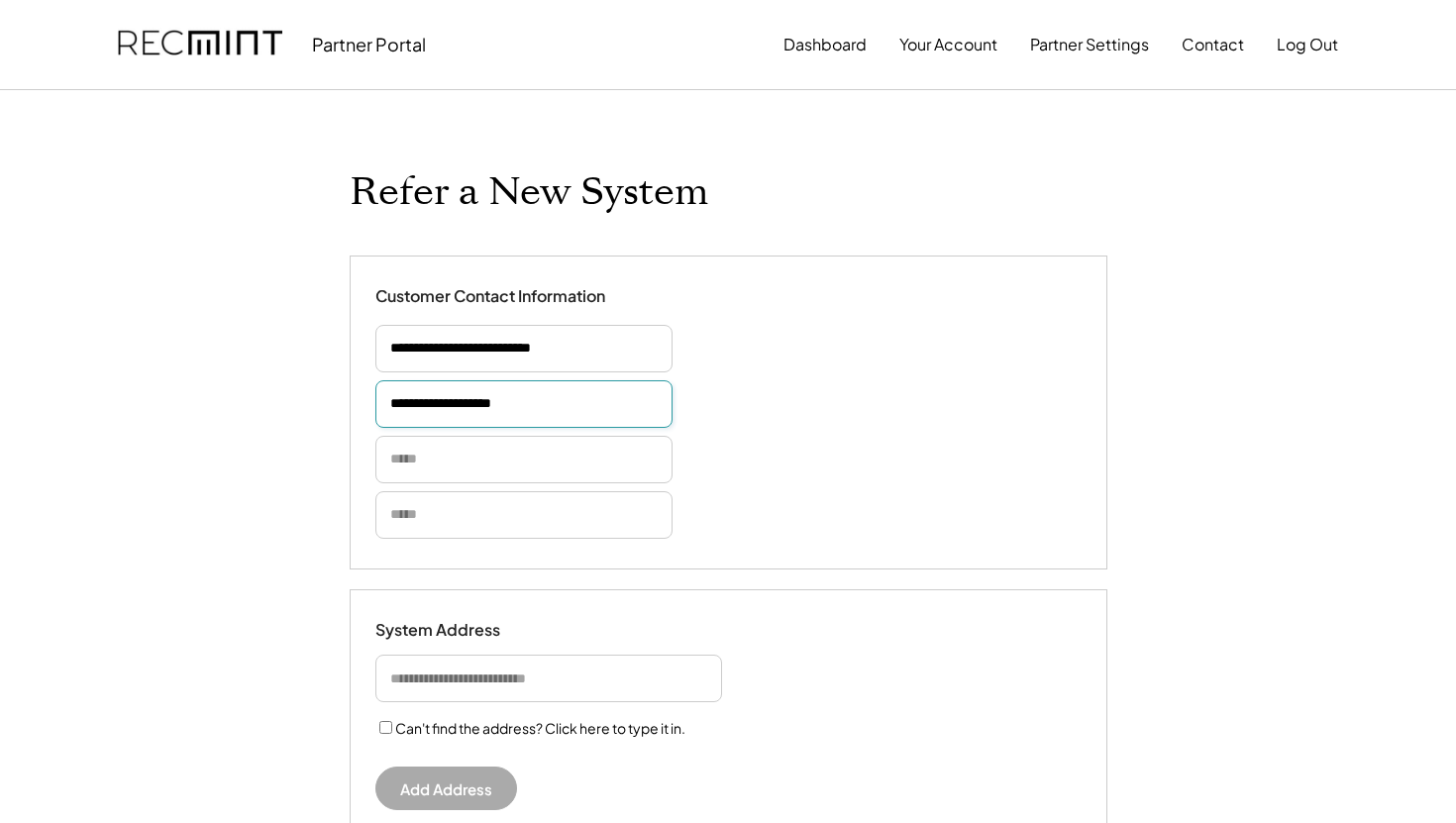 type on "**********" 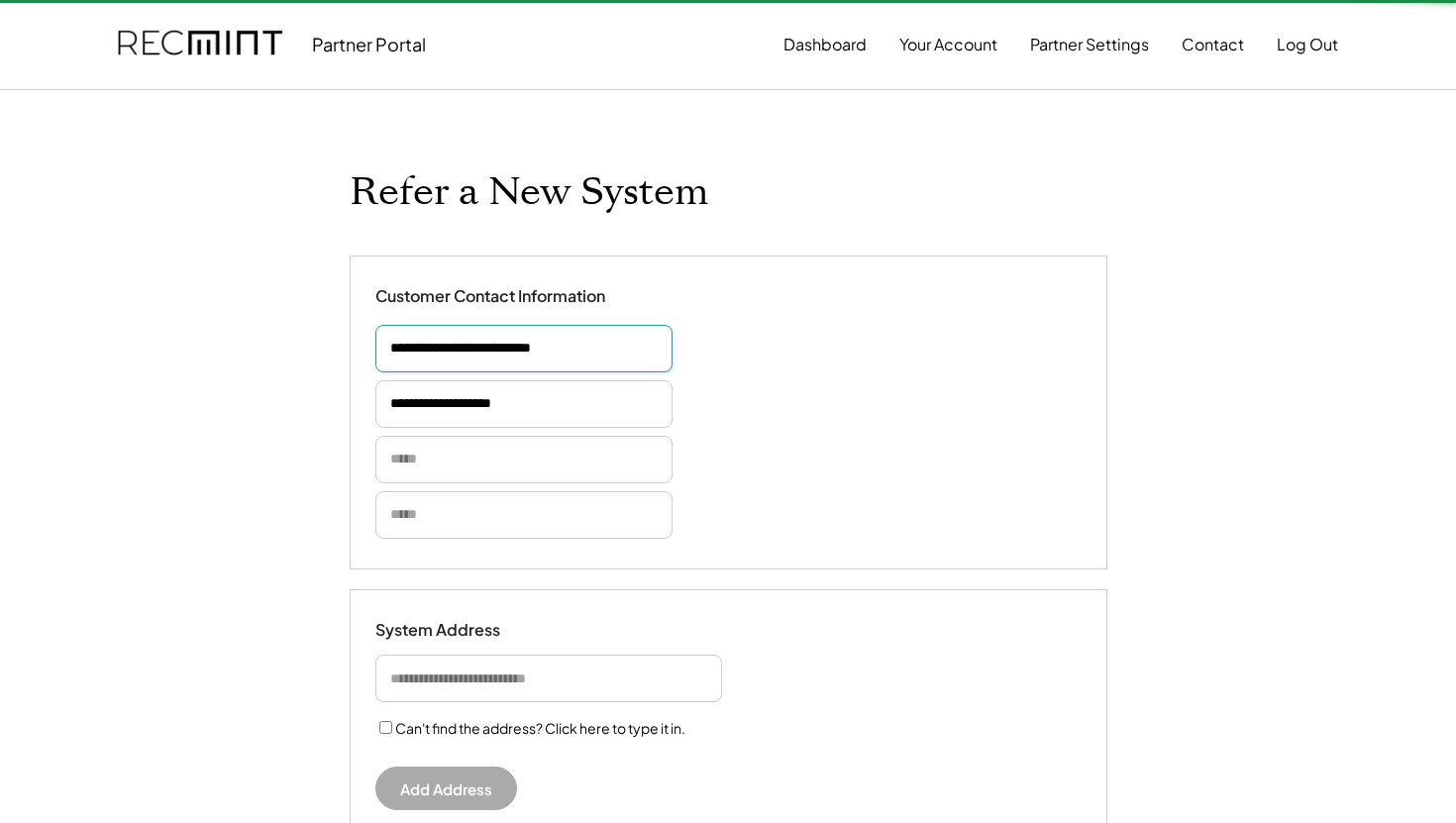 type 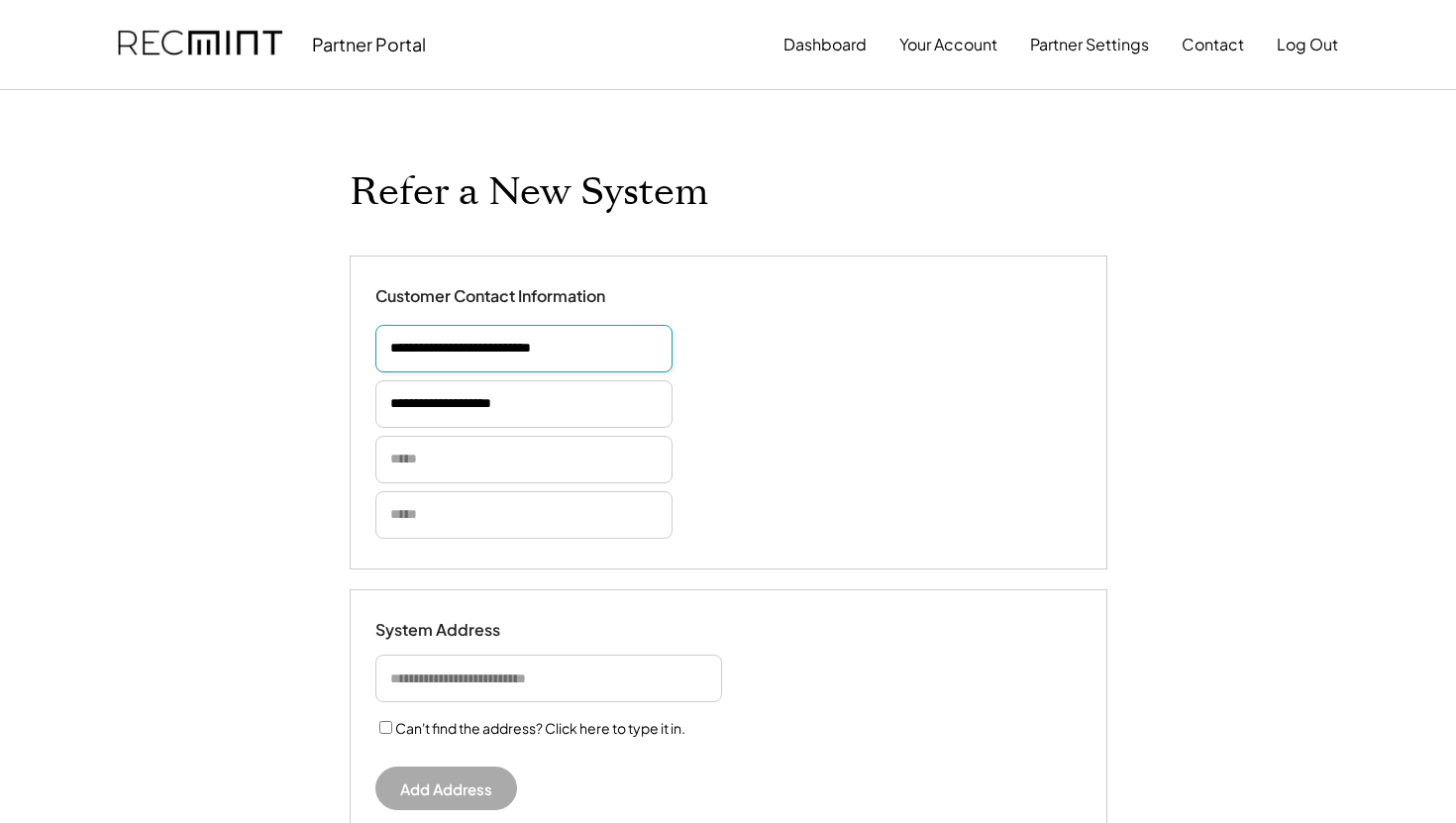 drag, startPoint x: 610, startPoint y: 353, endPoint x: 442, endPoint y: 345, distance: 168.19037 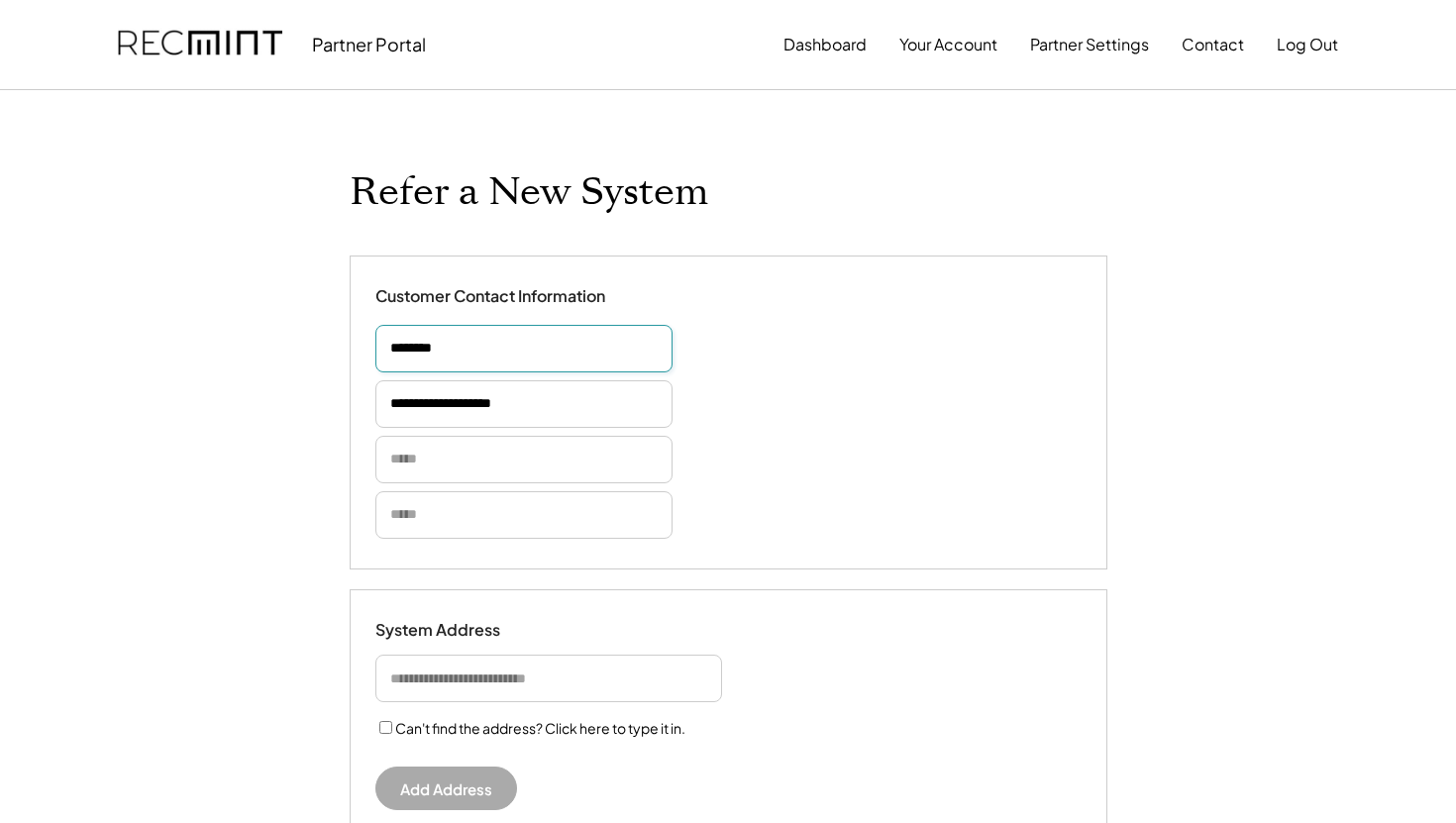 type on "*******" 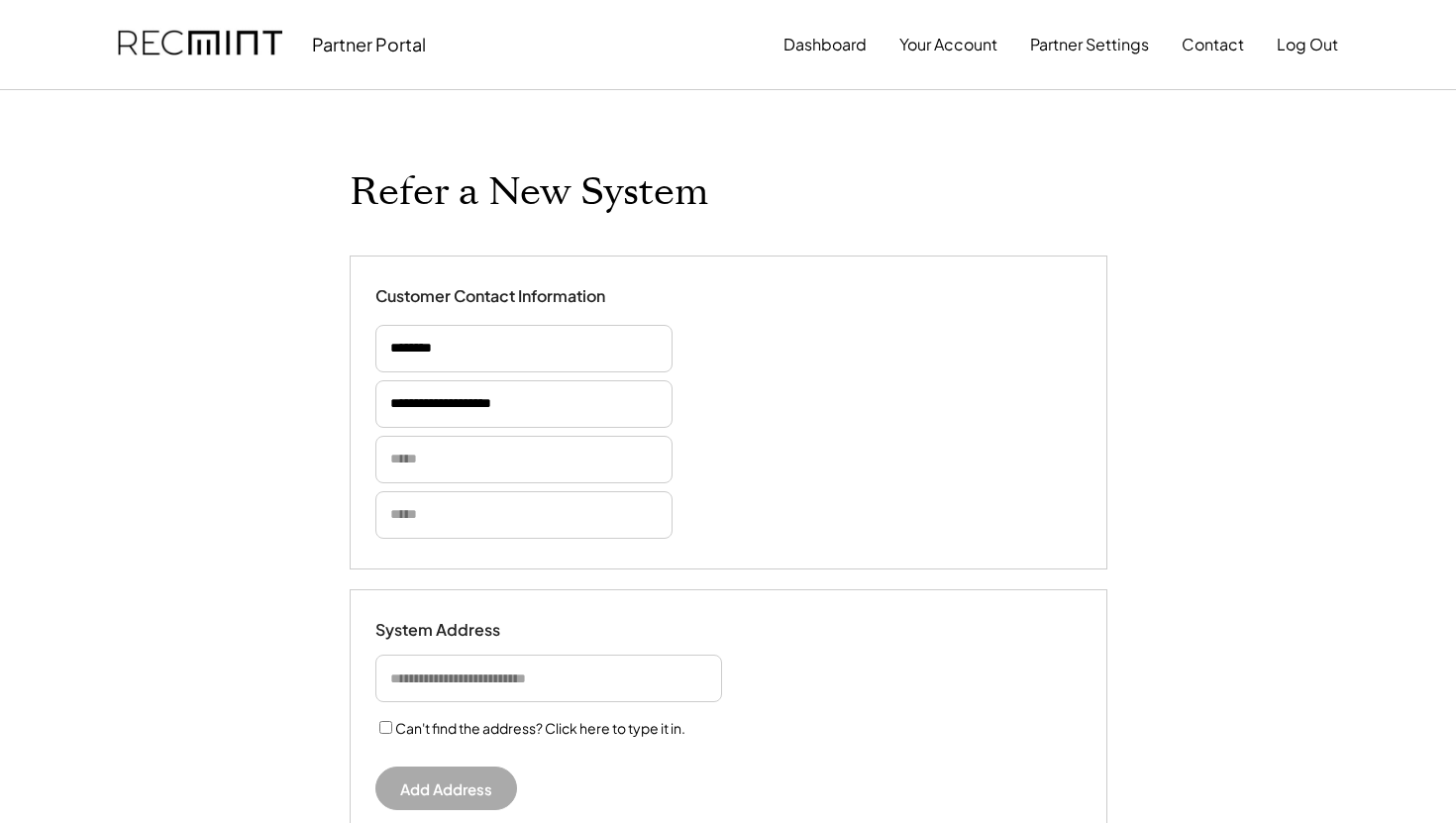 type 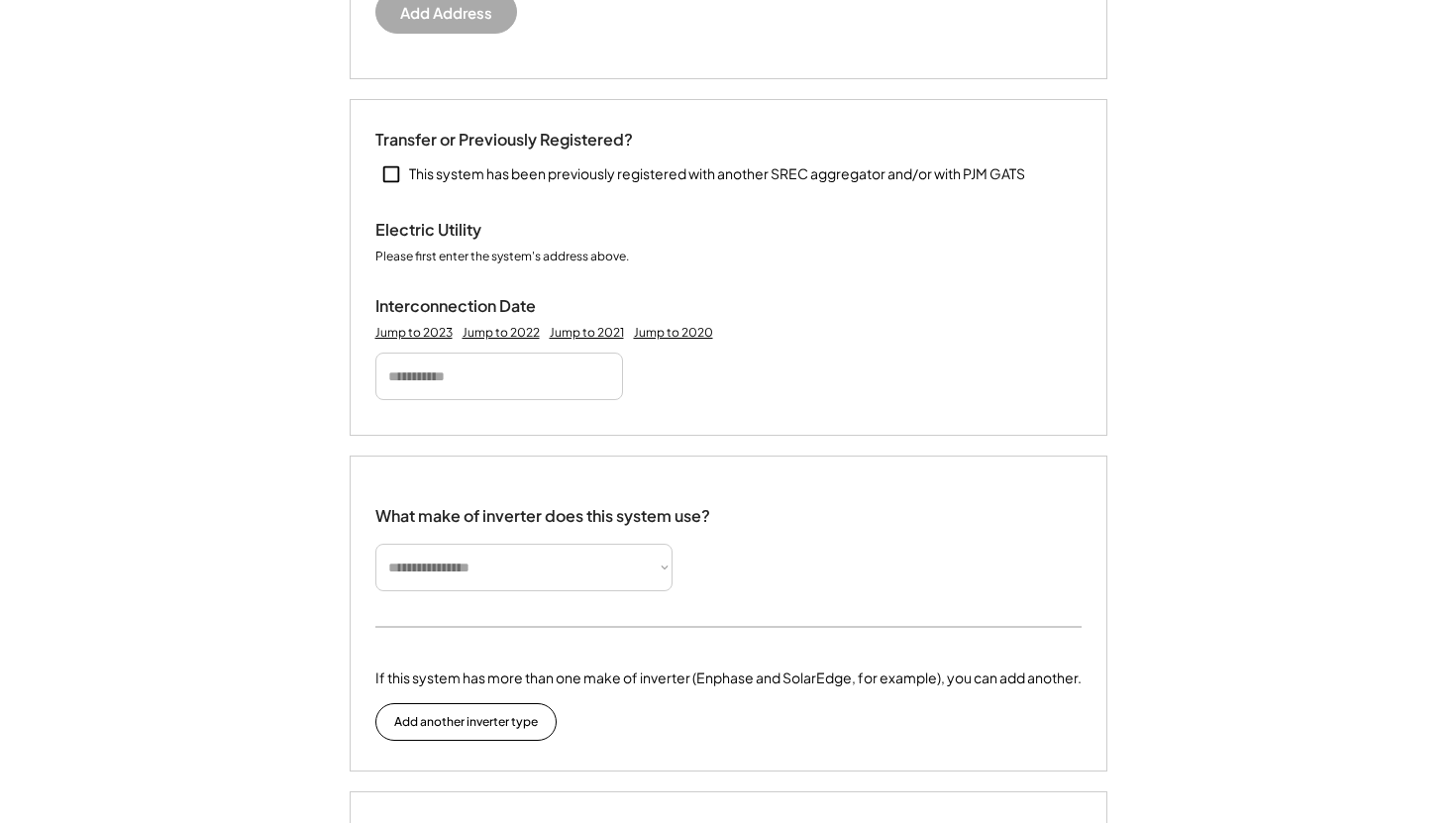 scroll, scrollTop: 792, scrollLeft: 0, axis: vertical 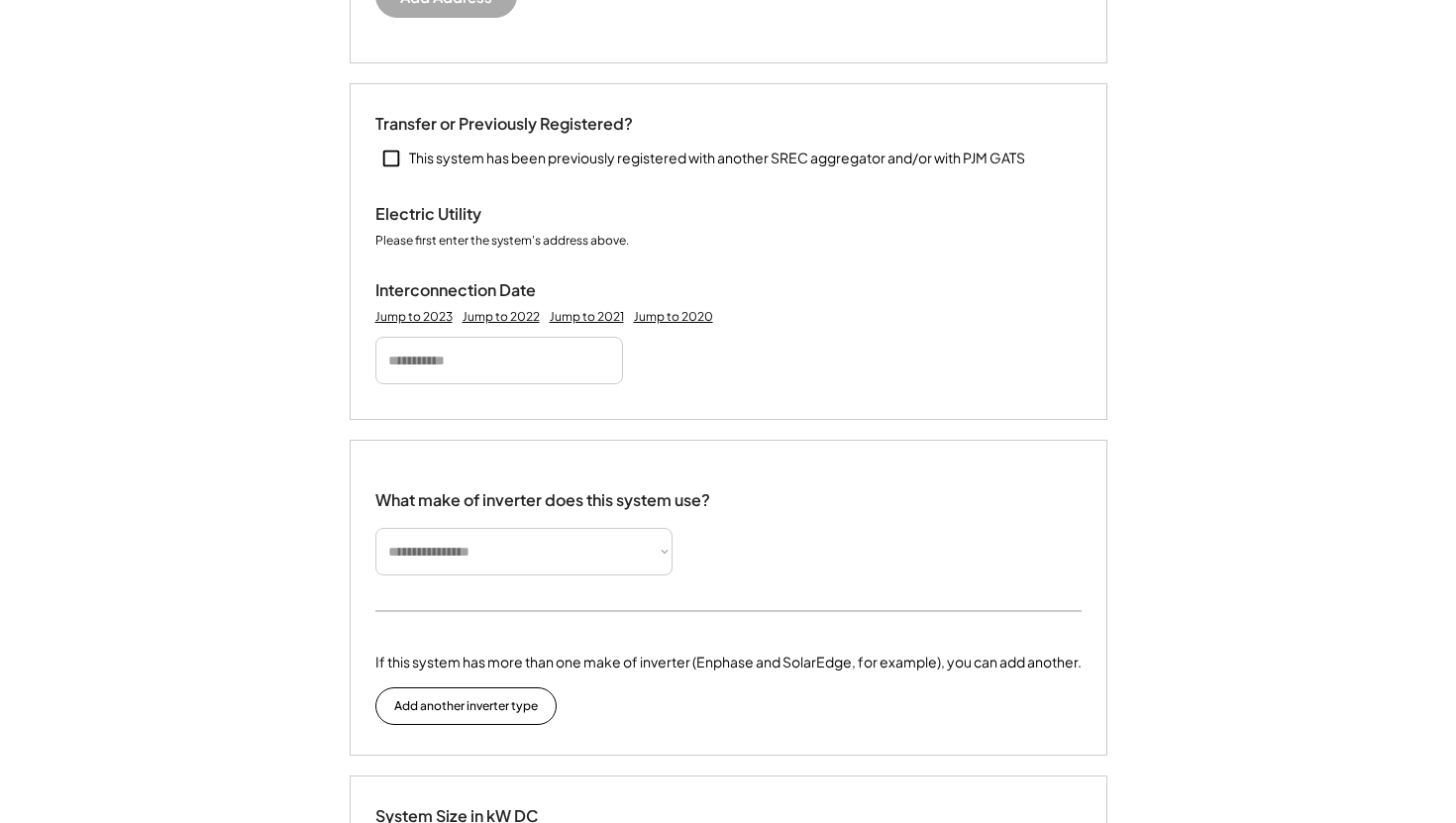 click on "**********" at bounding box center [524, 552] 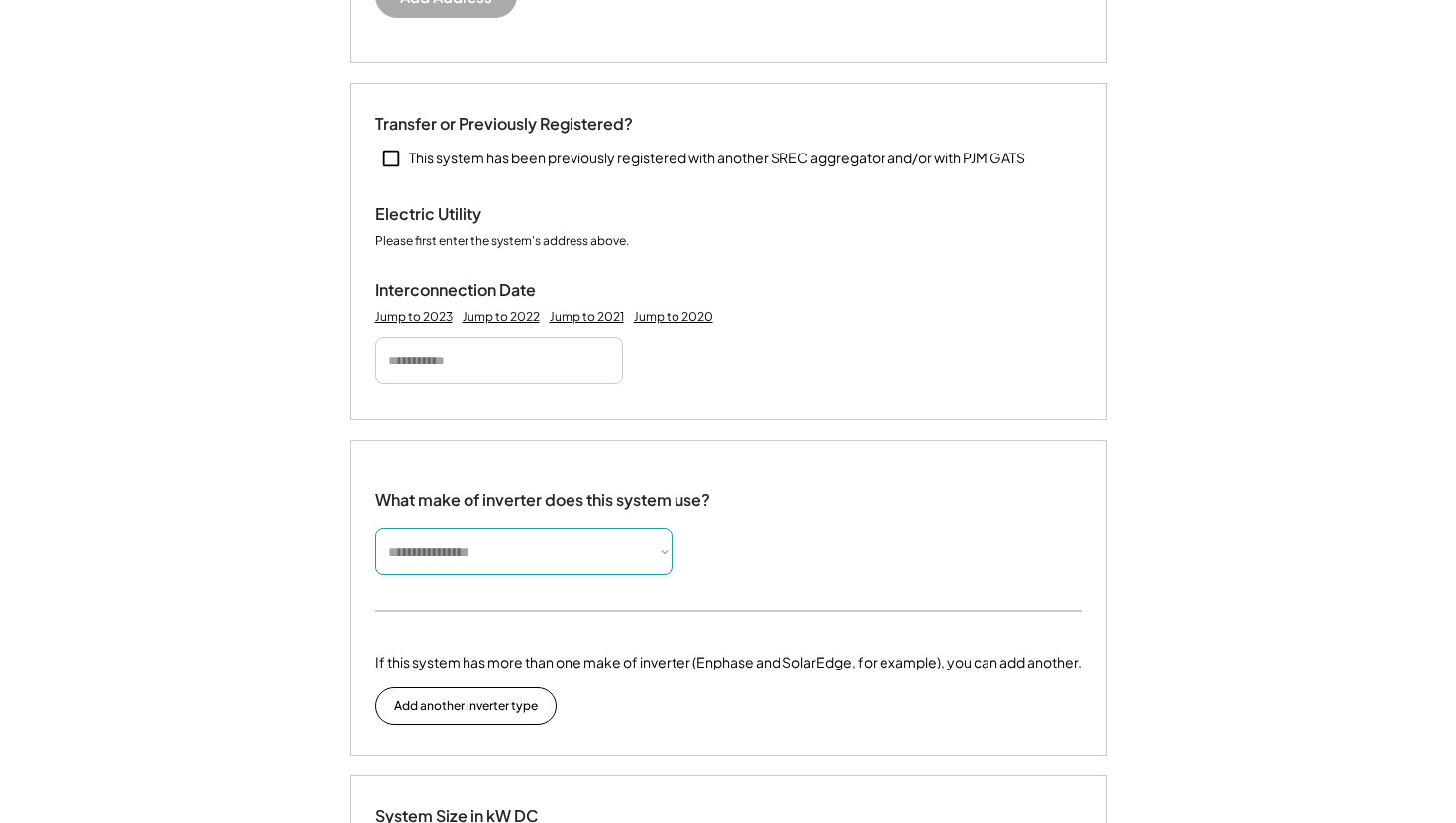 select on "*********" 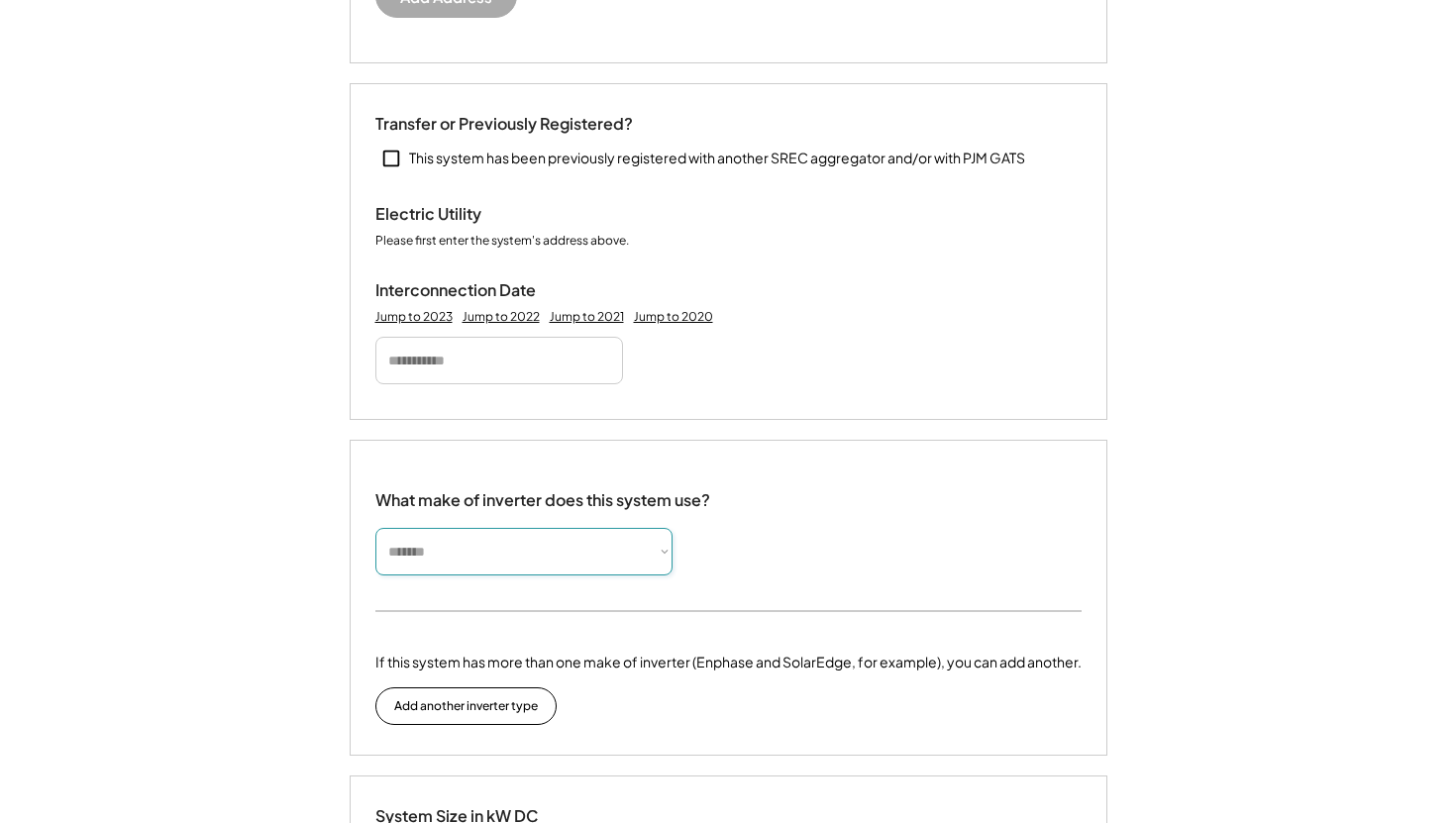 type 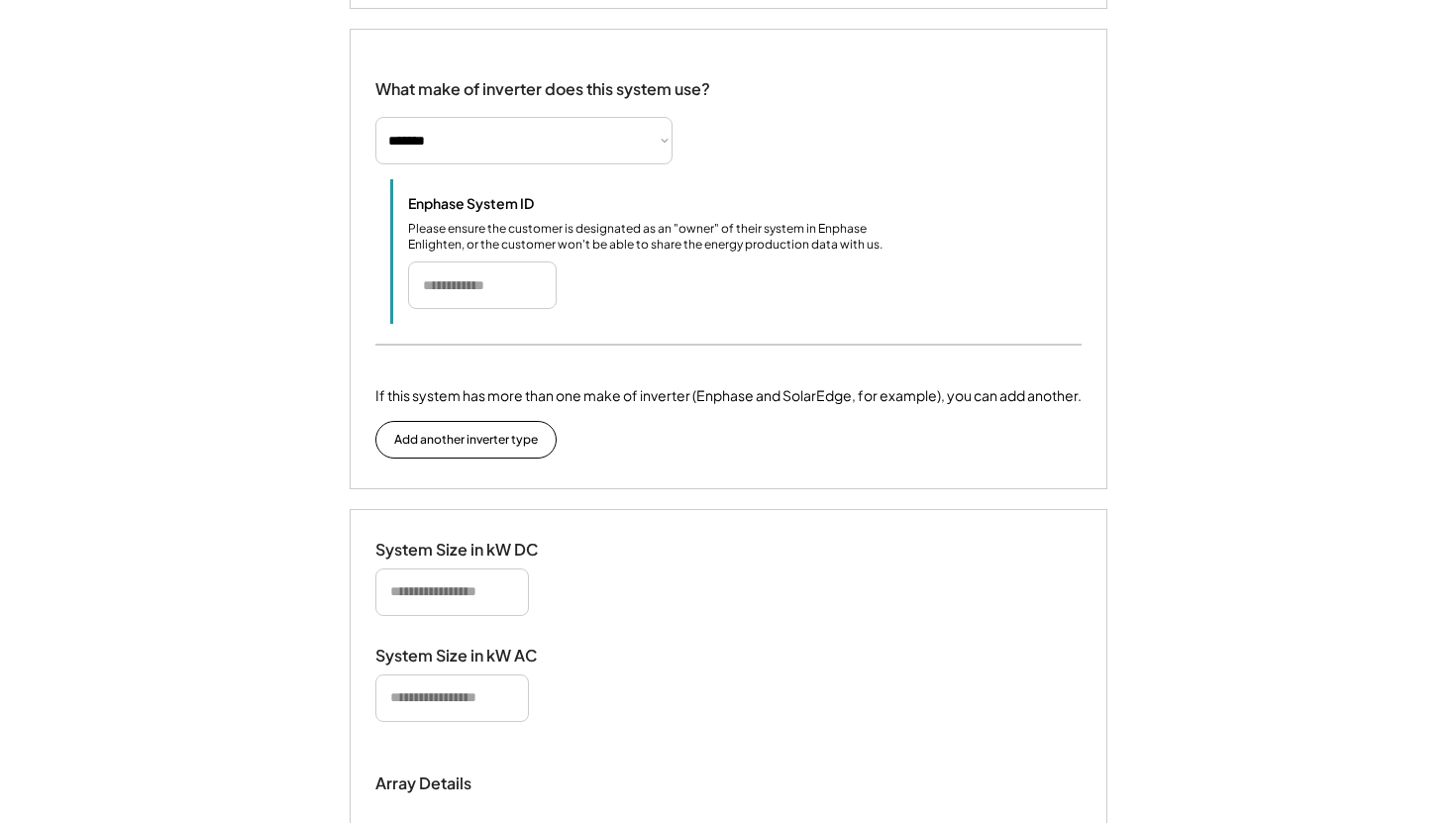 scroll, scrollTop: 1204, scrollLeft: 0, axis: vertical 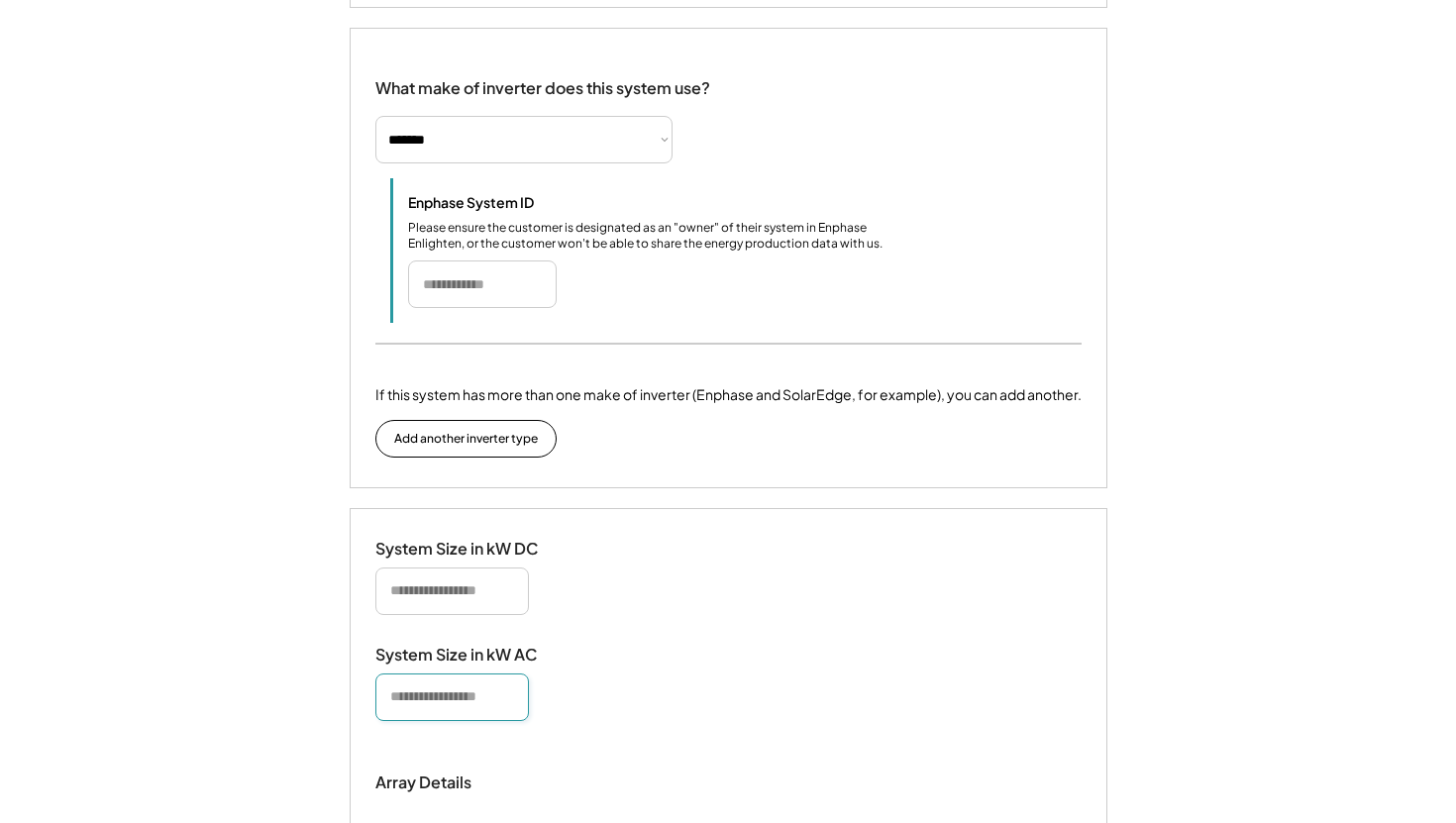 click at bounding box center [452, 697] 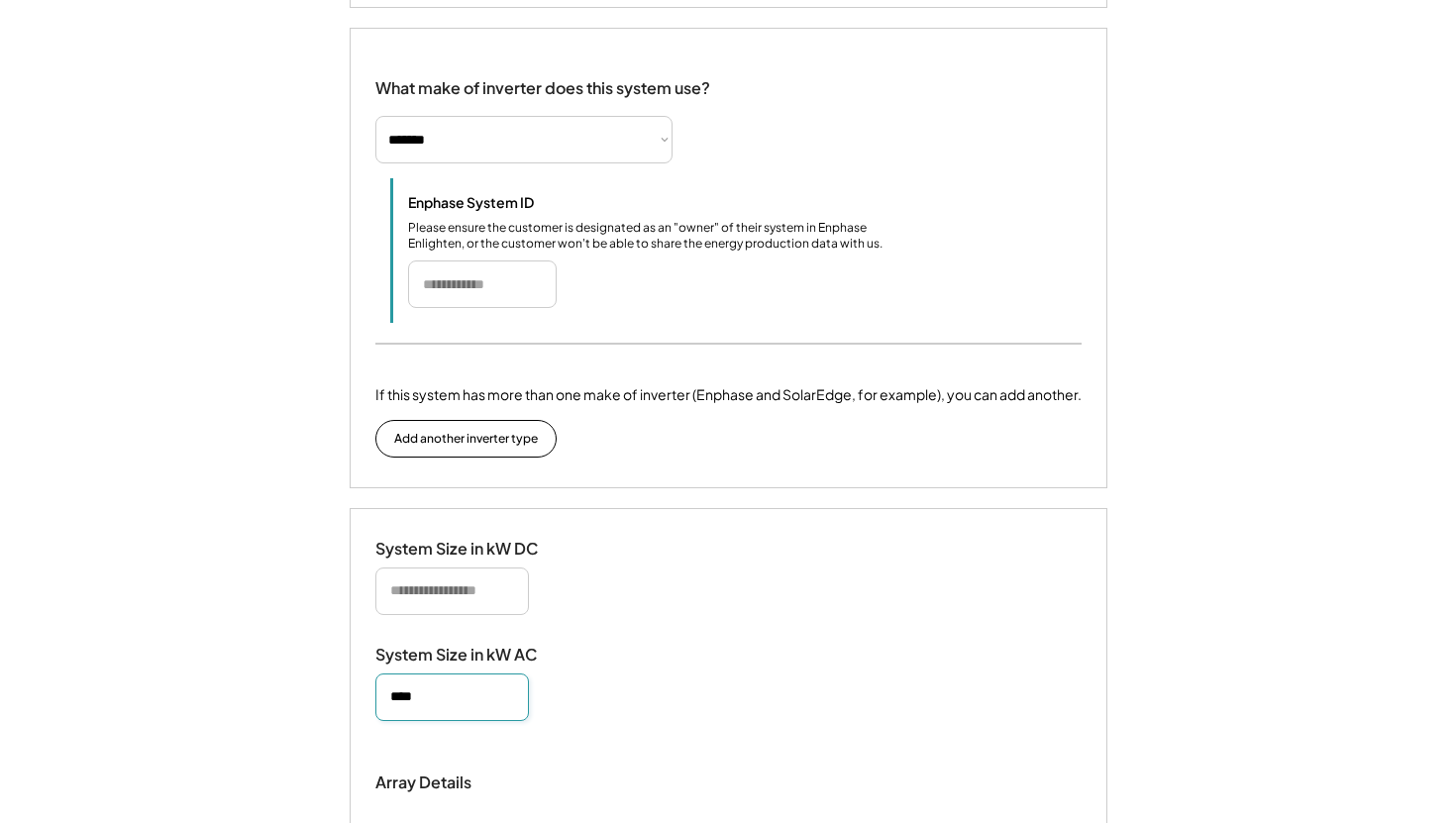 type on "****" 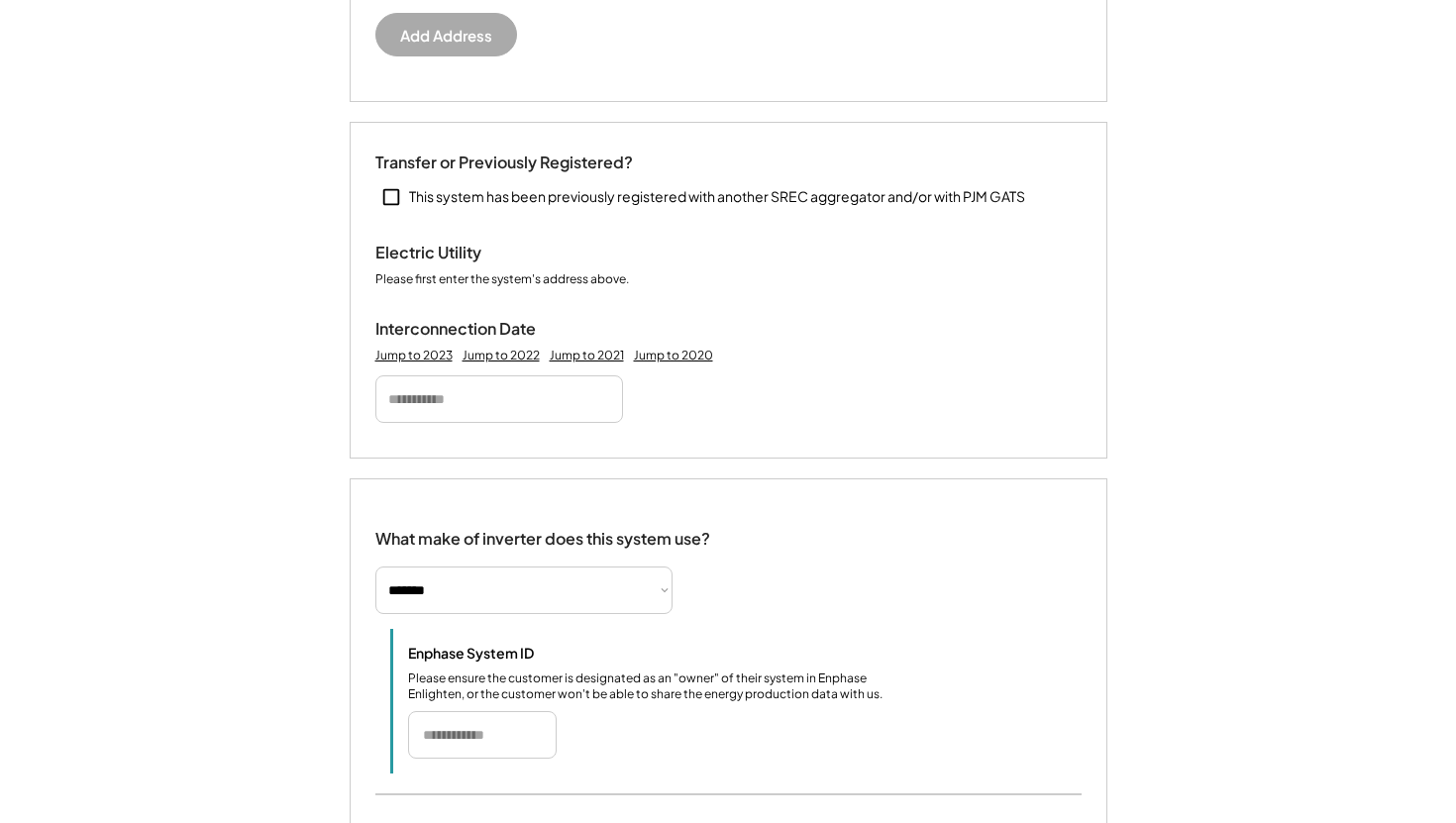 scroll, scrollTop: 752, scrollLeft: 0, axis: vertical 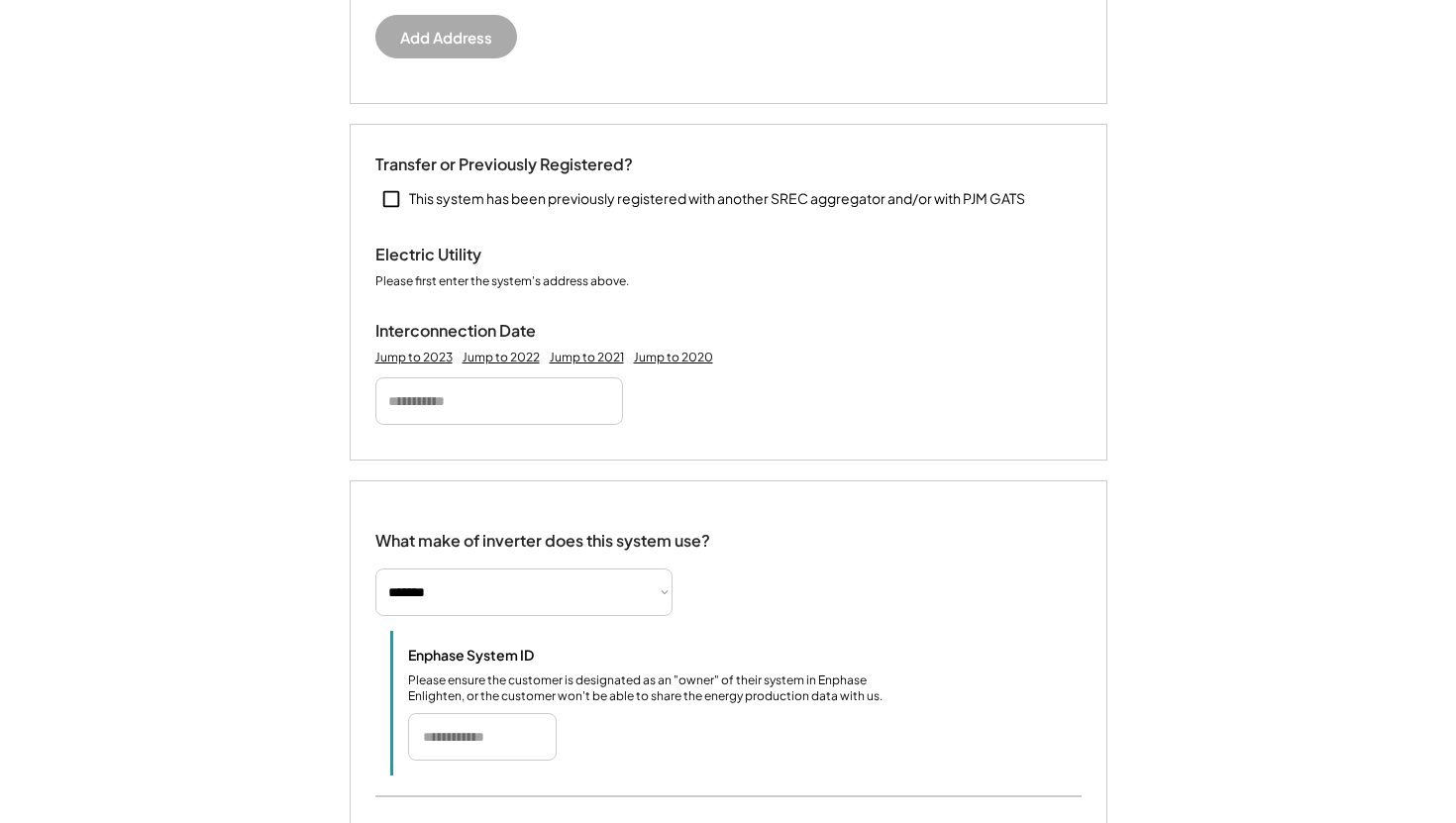 type 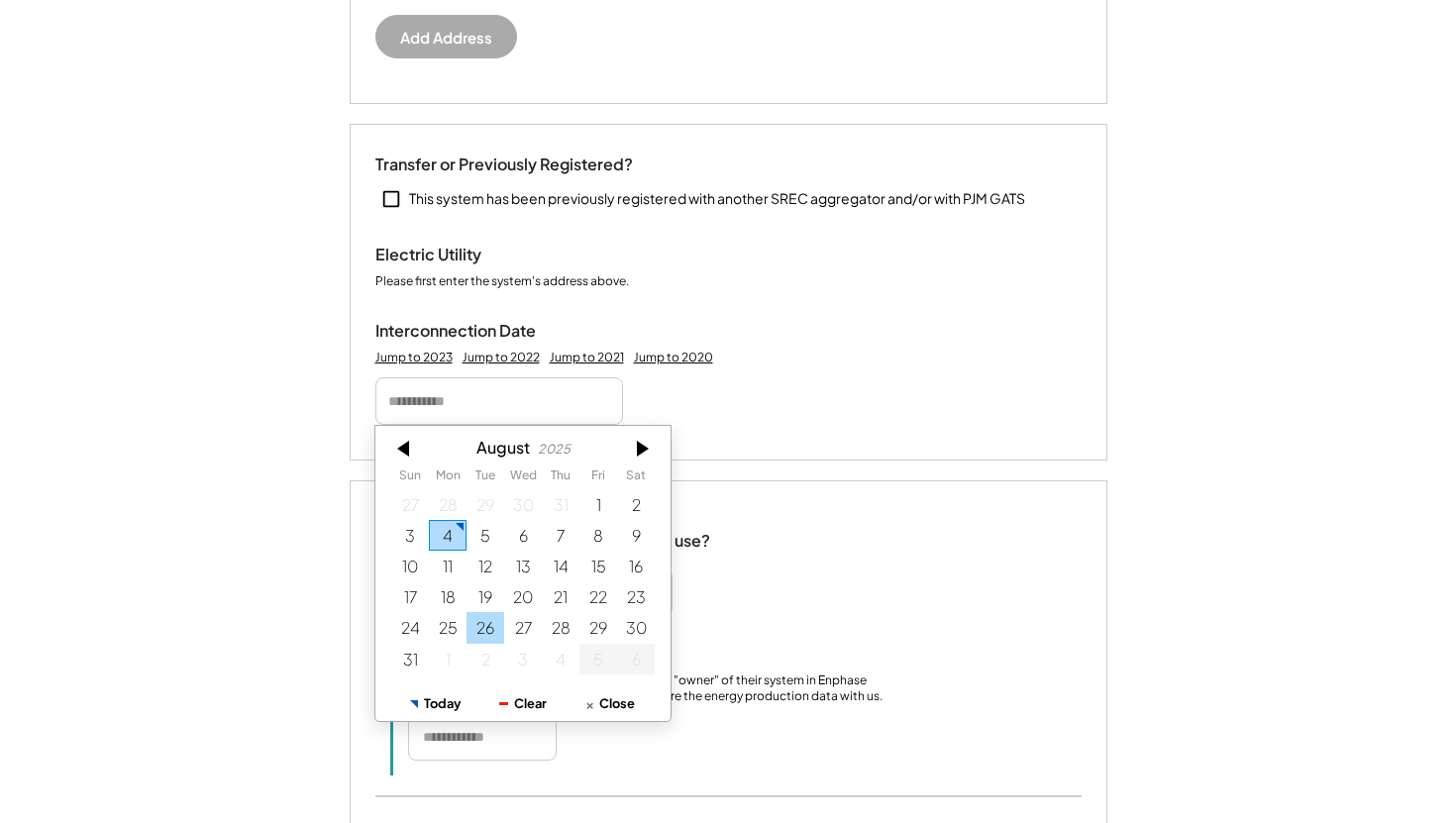type 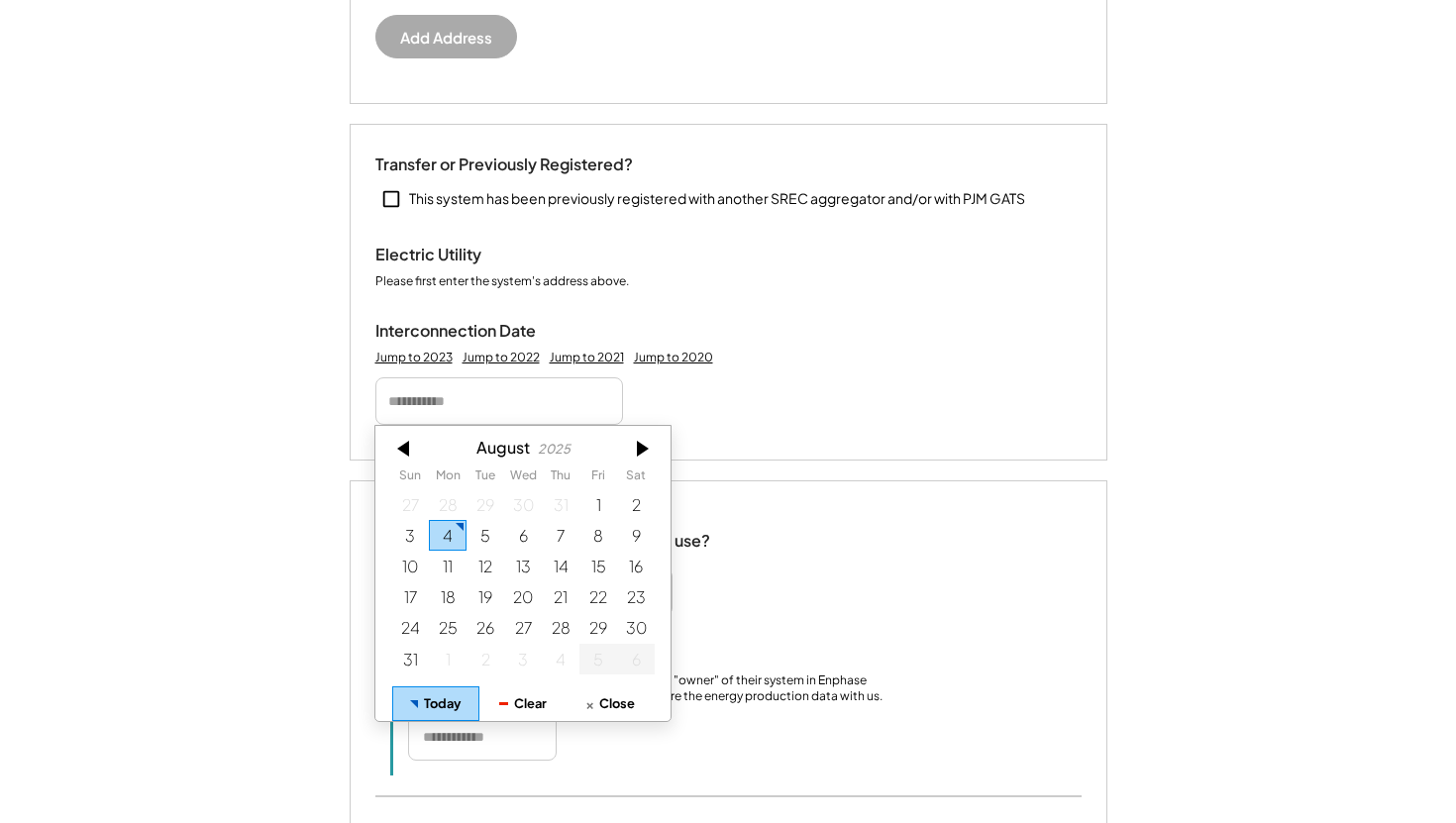 click on "Today" at bounding box center [436, 703] 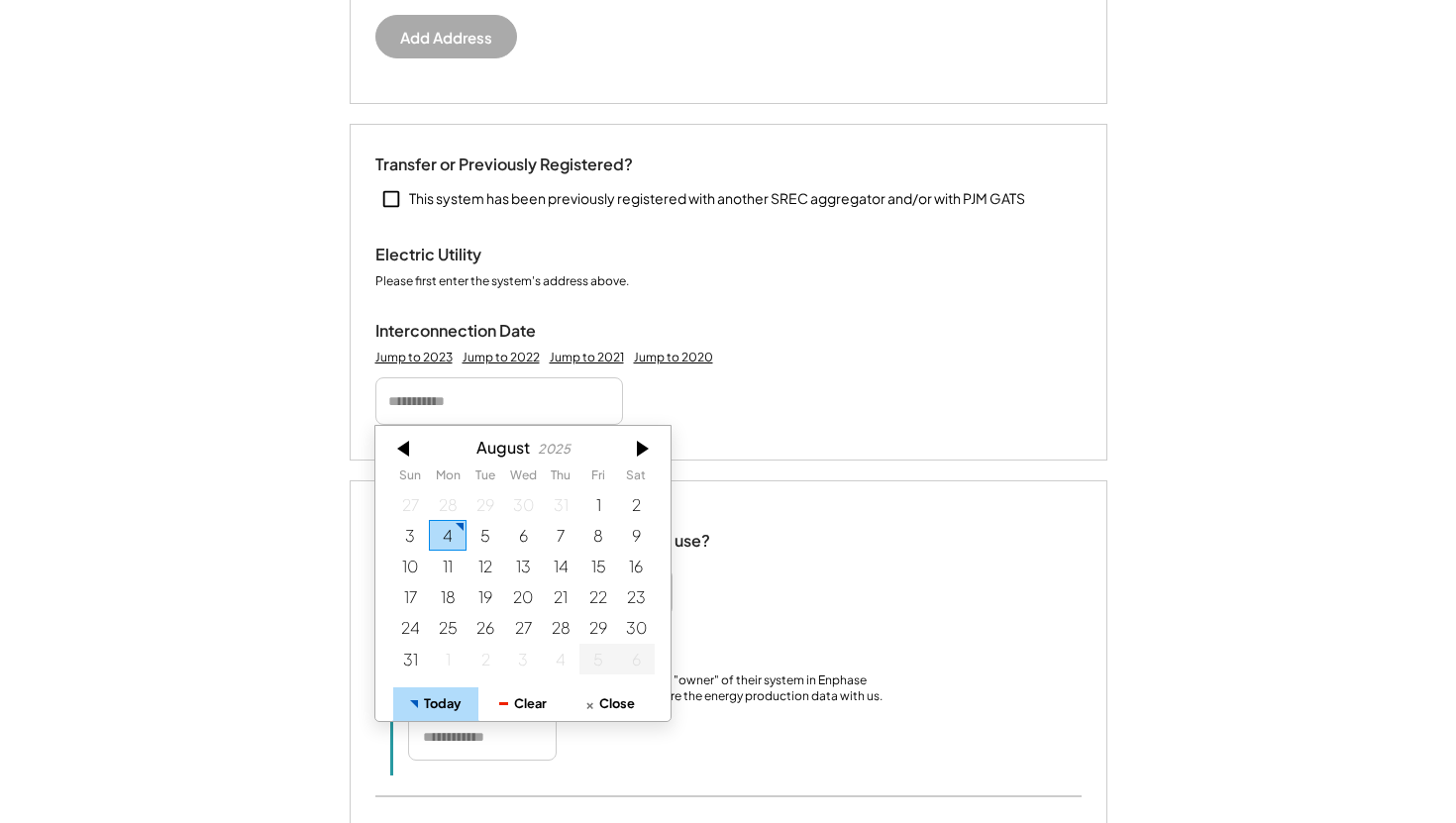type on "*********" 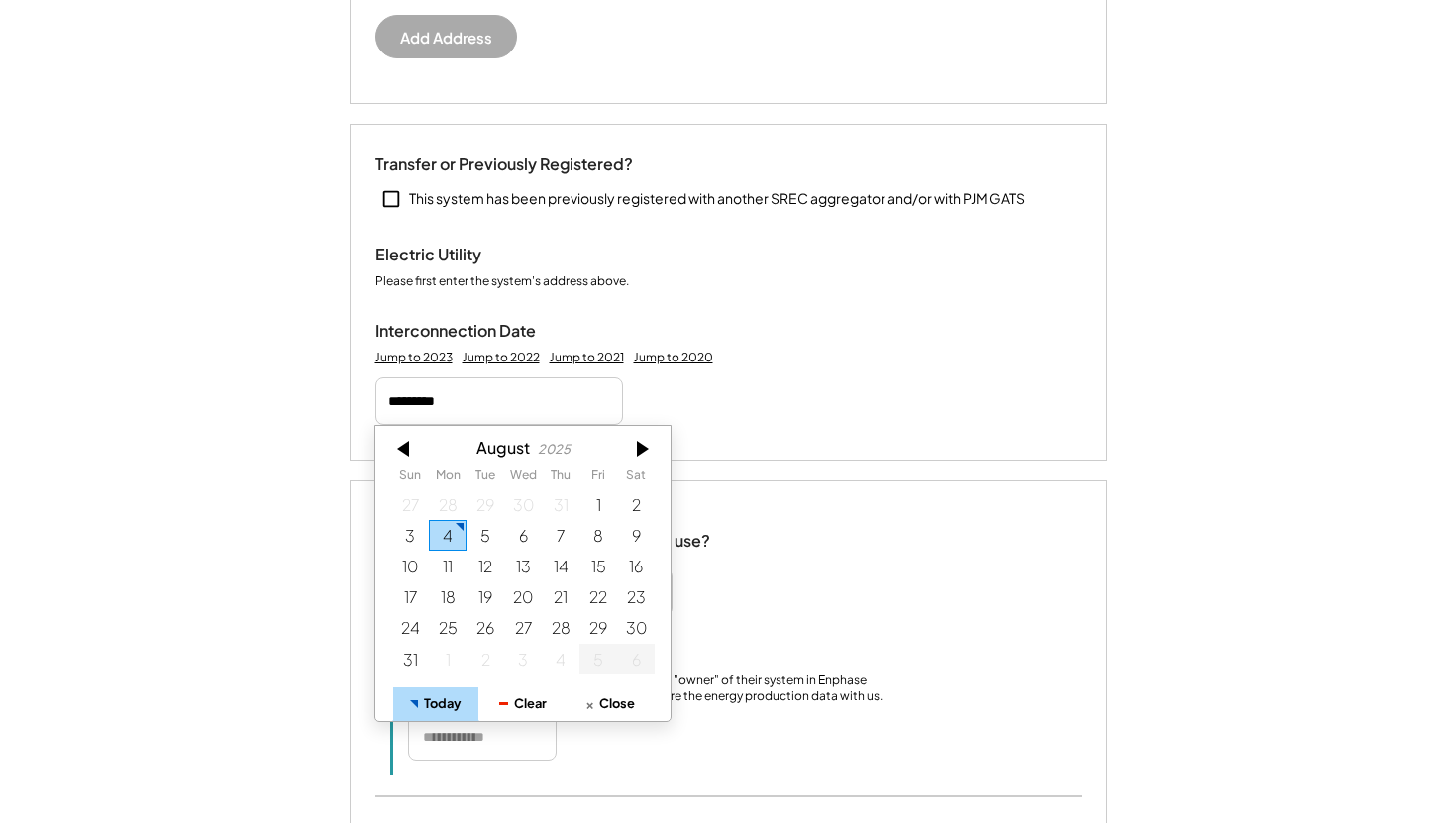 type 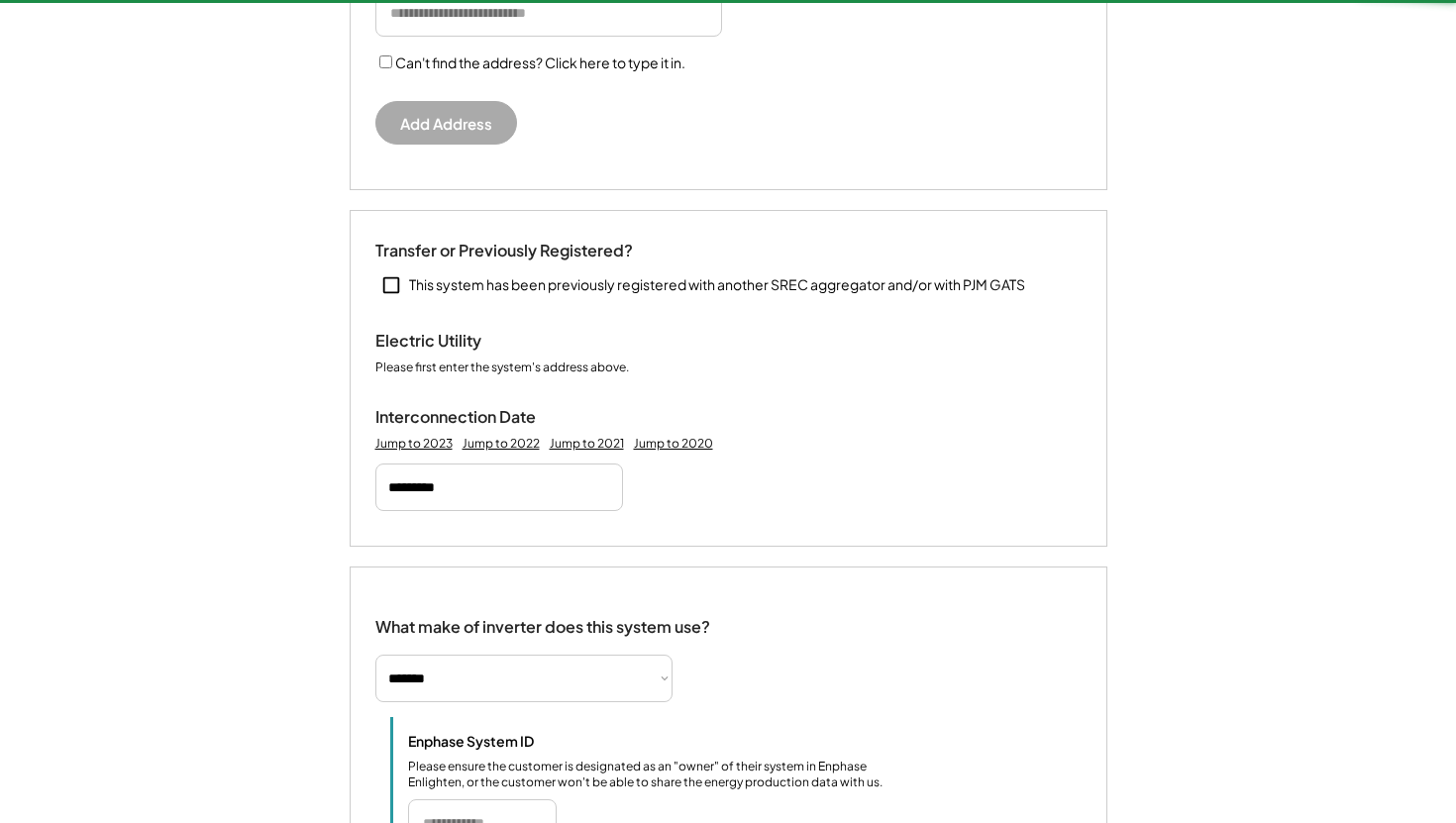 type 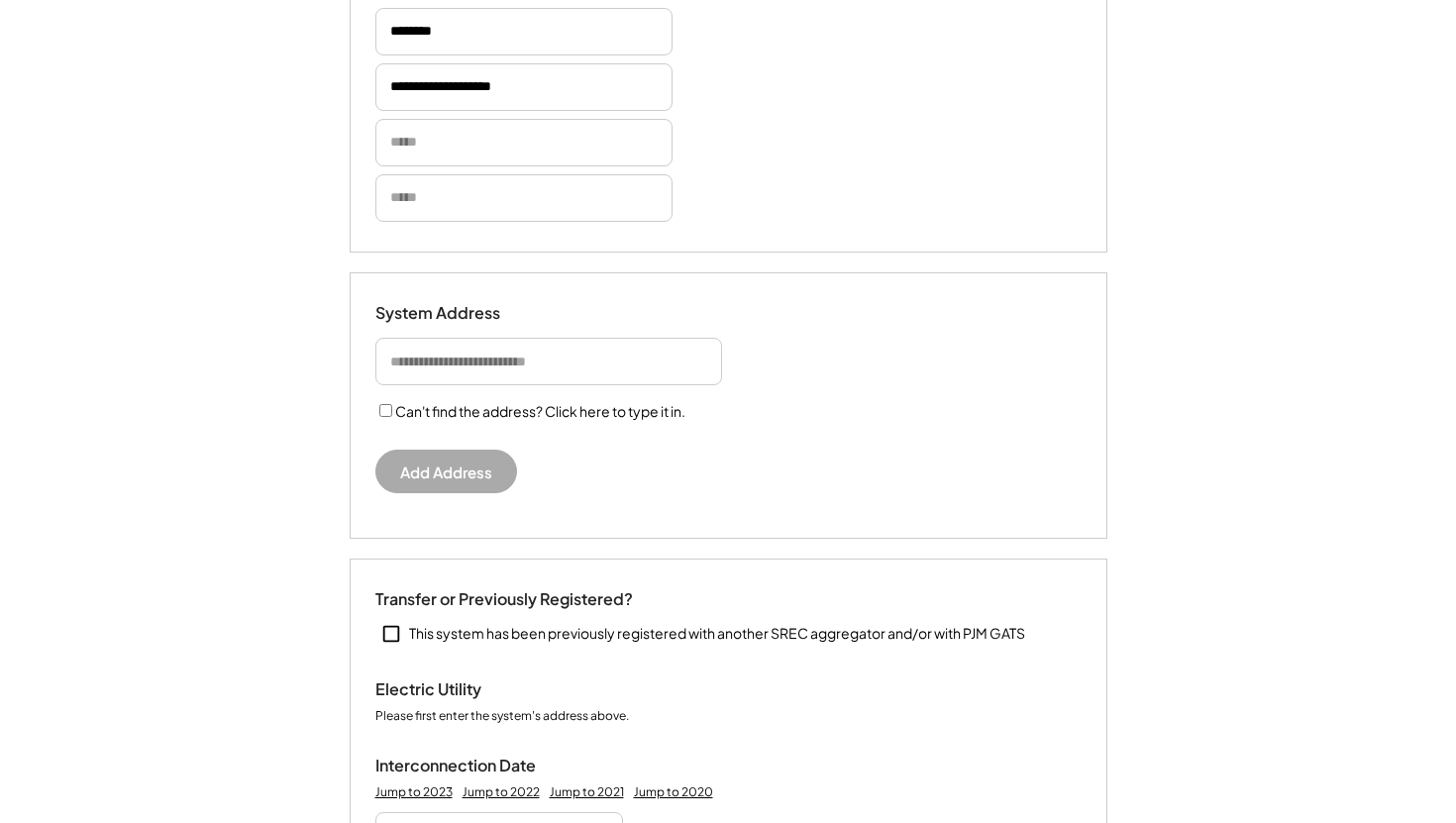 scroll, scrollTop: 292, scrollLeft: 0, axis: vertical 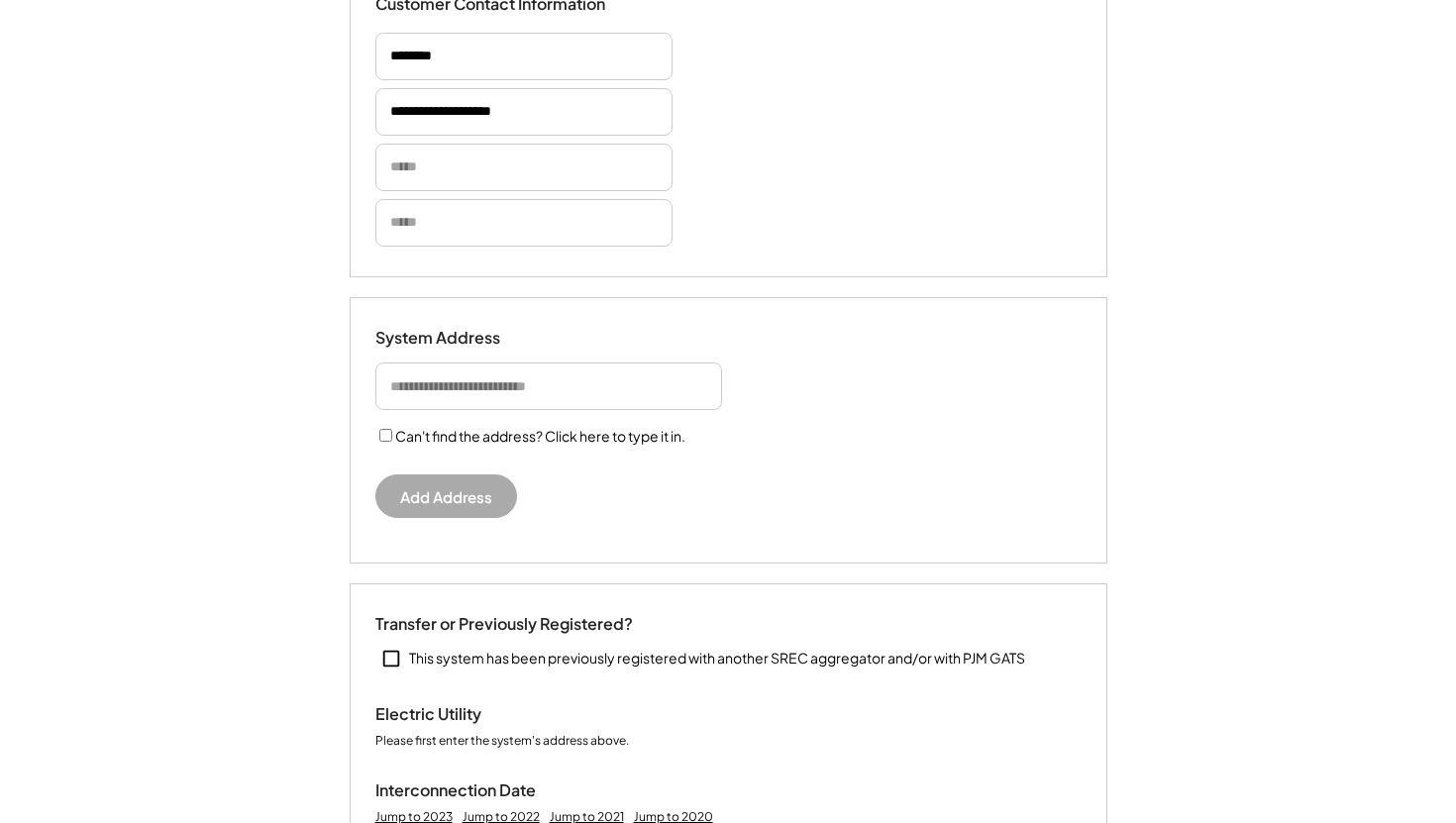 click at bounding box center (549, 386) 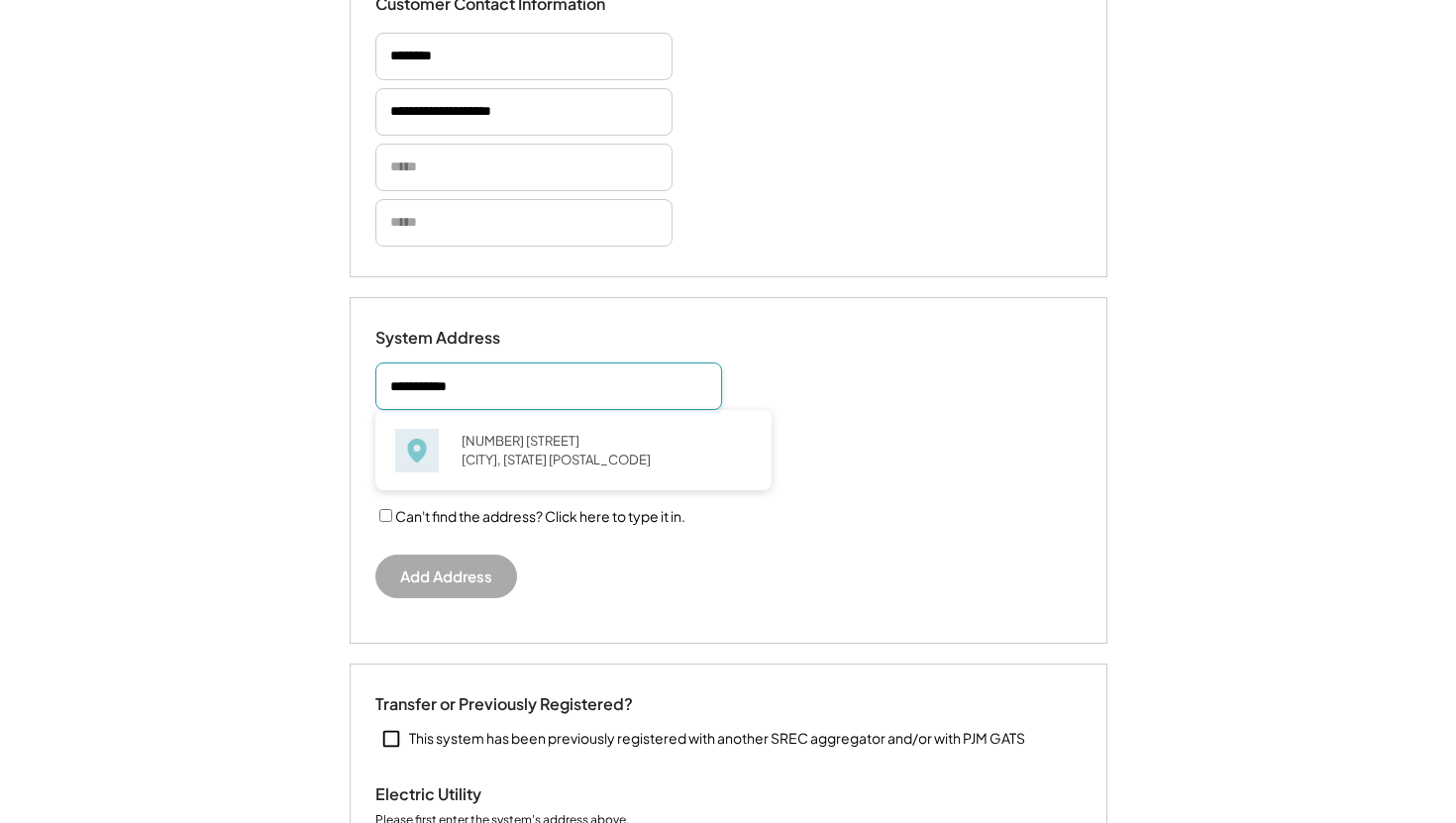 click on "2840 Batten Arch
Virginia Beach, VA 23456" at bounding box center [600, 450] 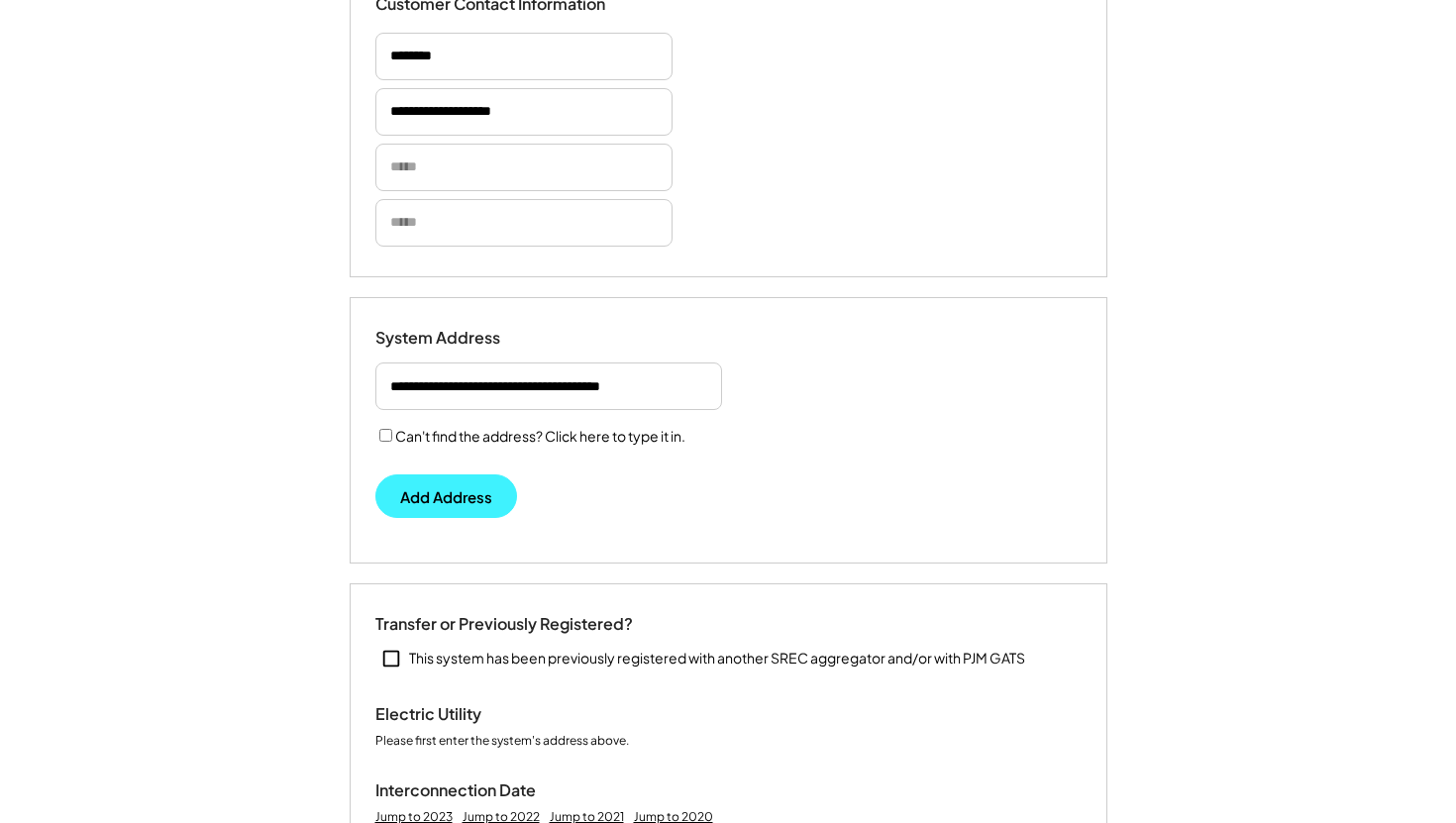 click on "Add Address" at bounding box center (446, 496) 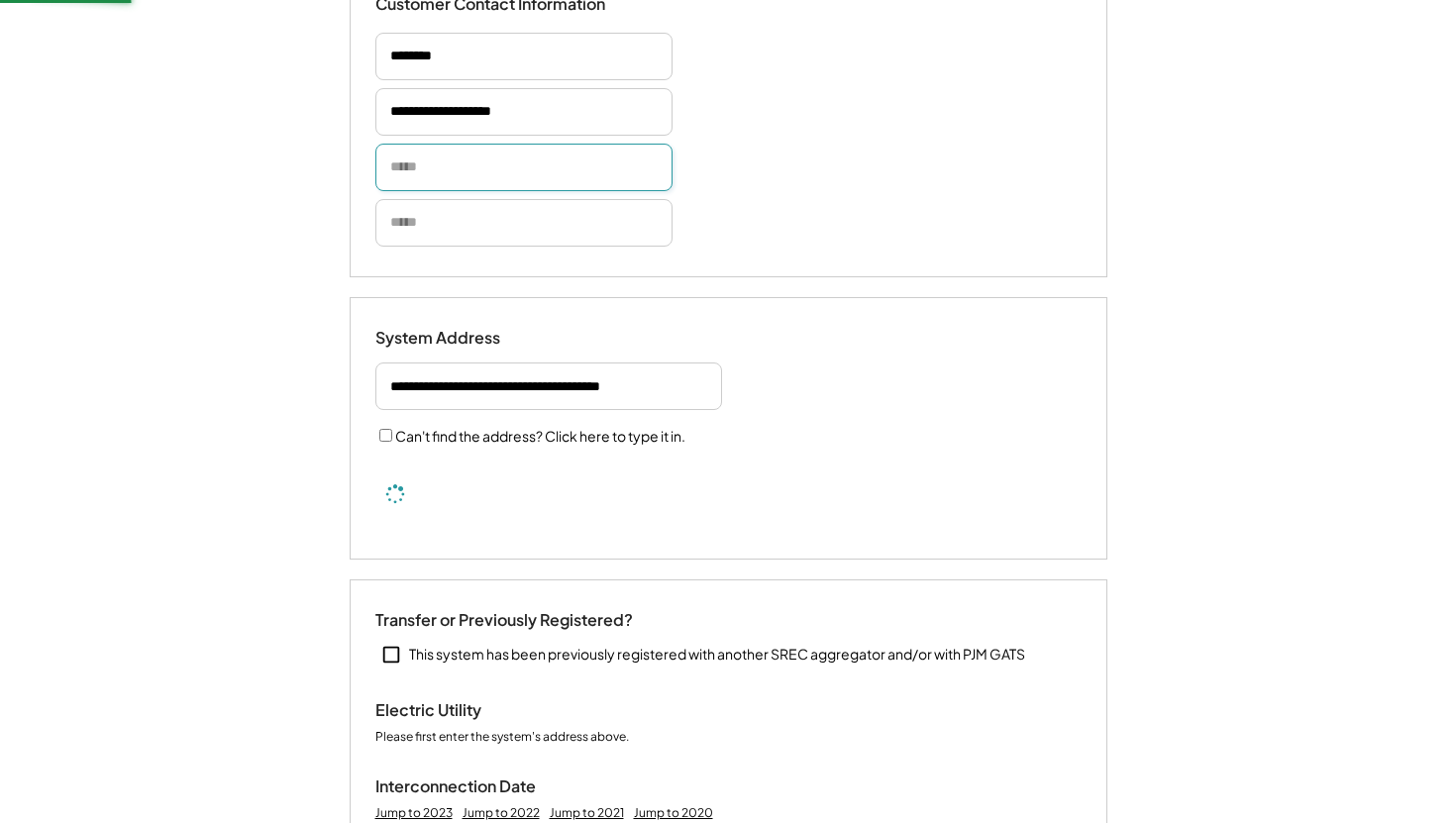 click at bounding box center (524, 167) 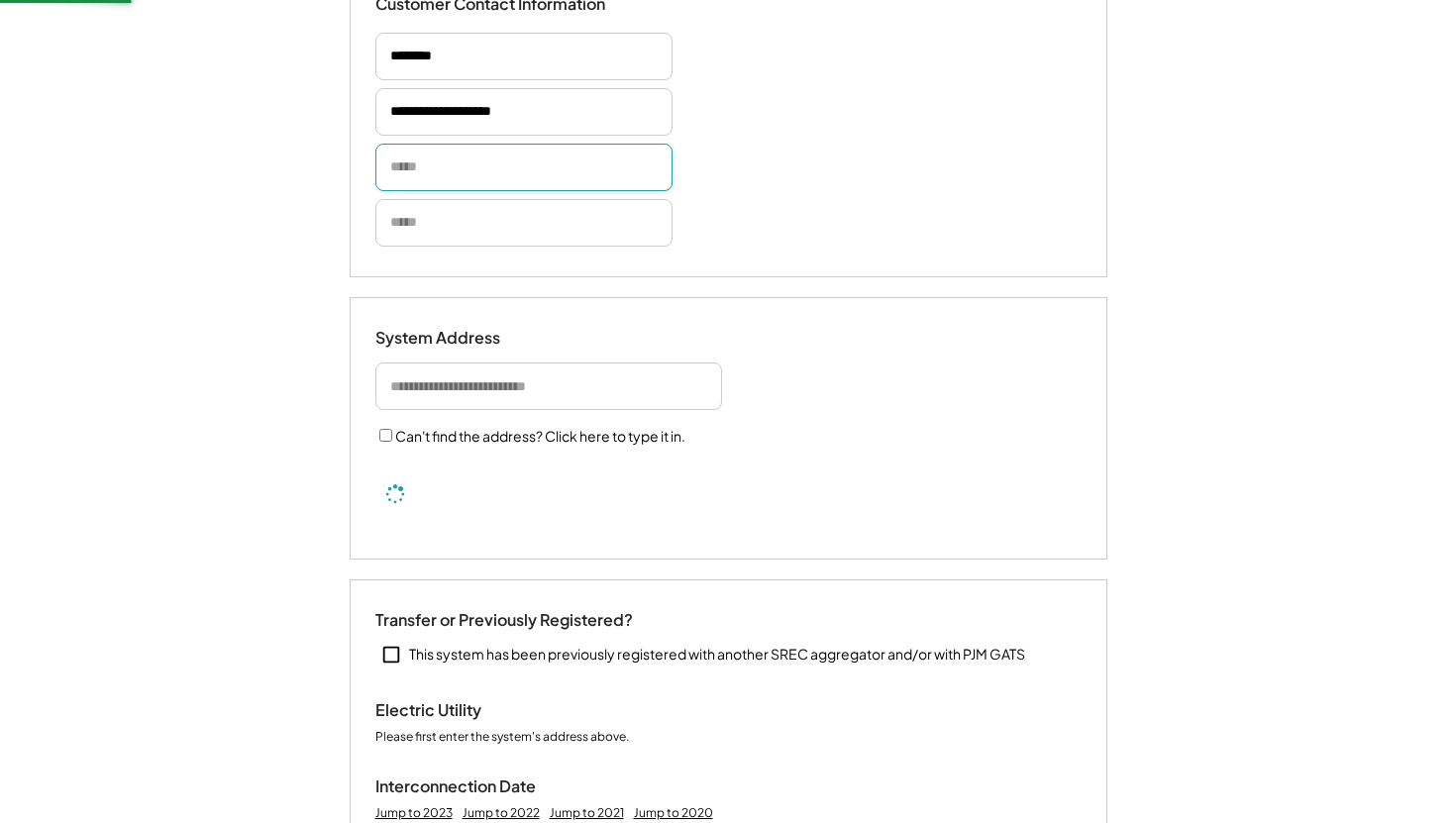 type 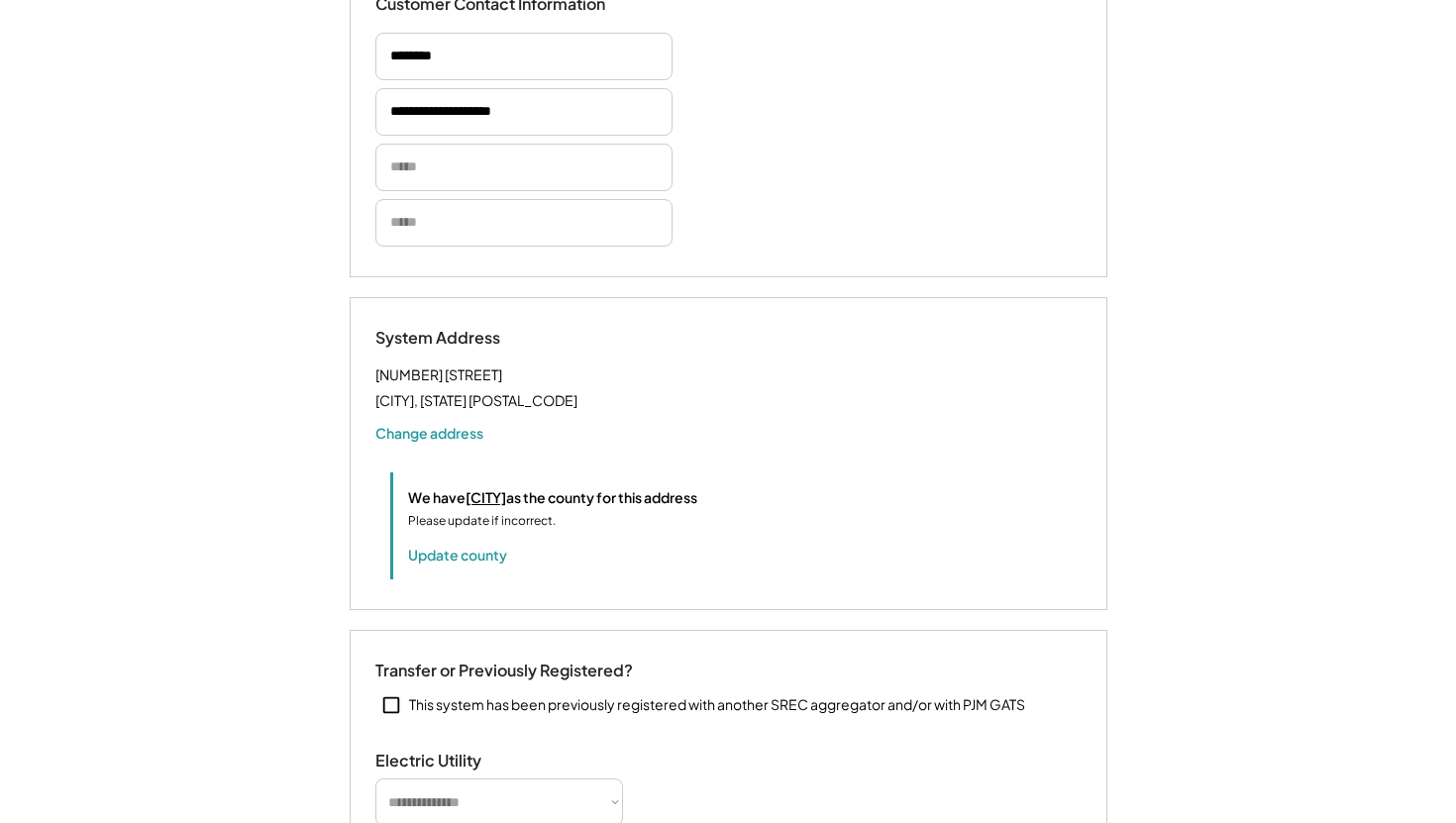 type 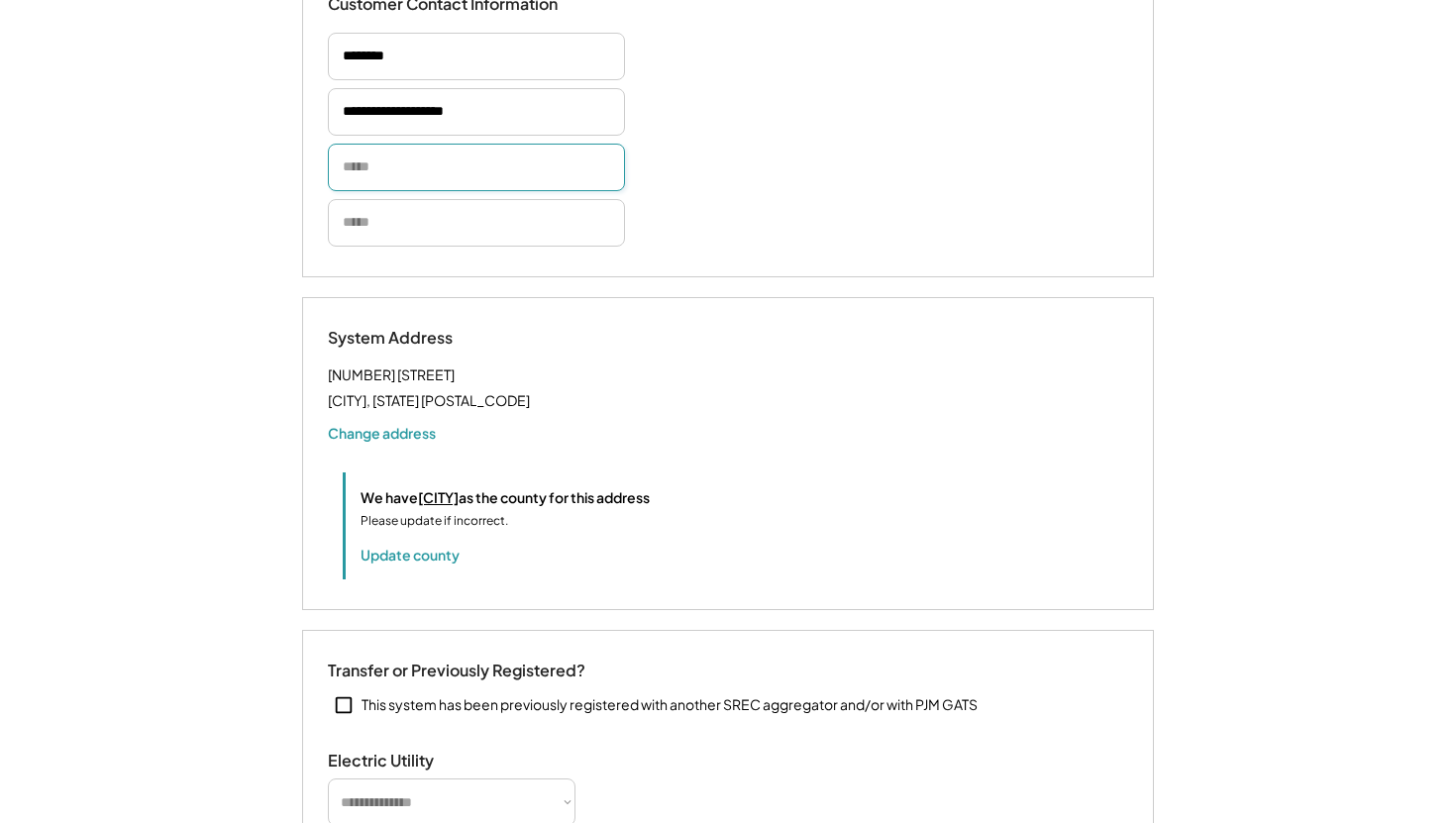 paste on "**********" 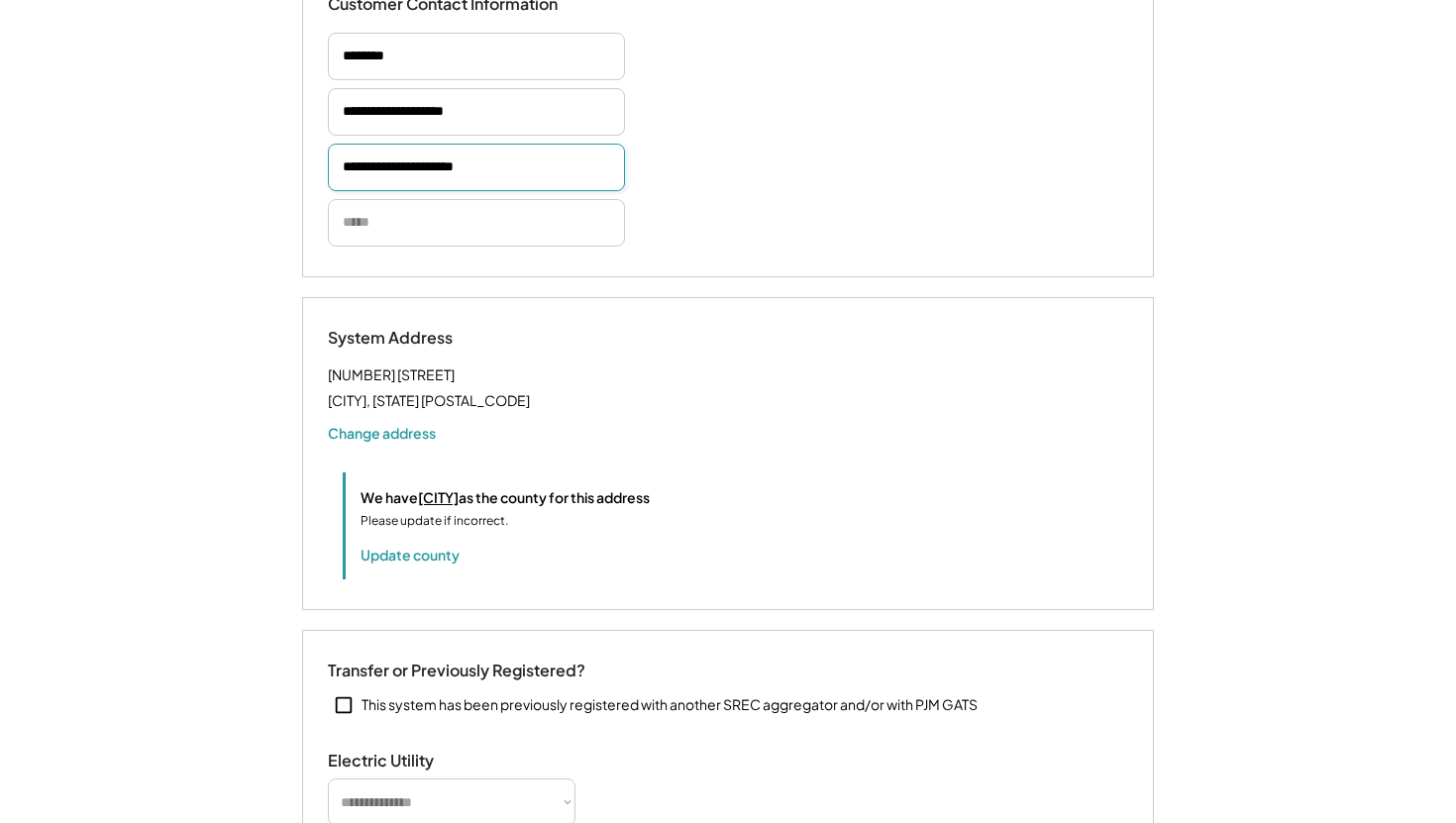 type on "**********" 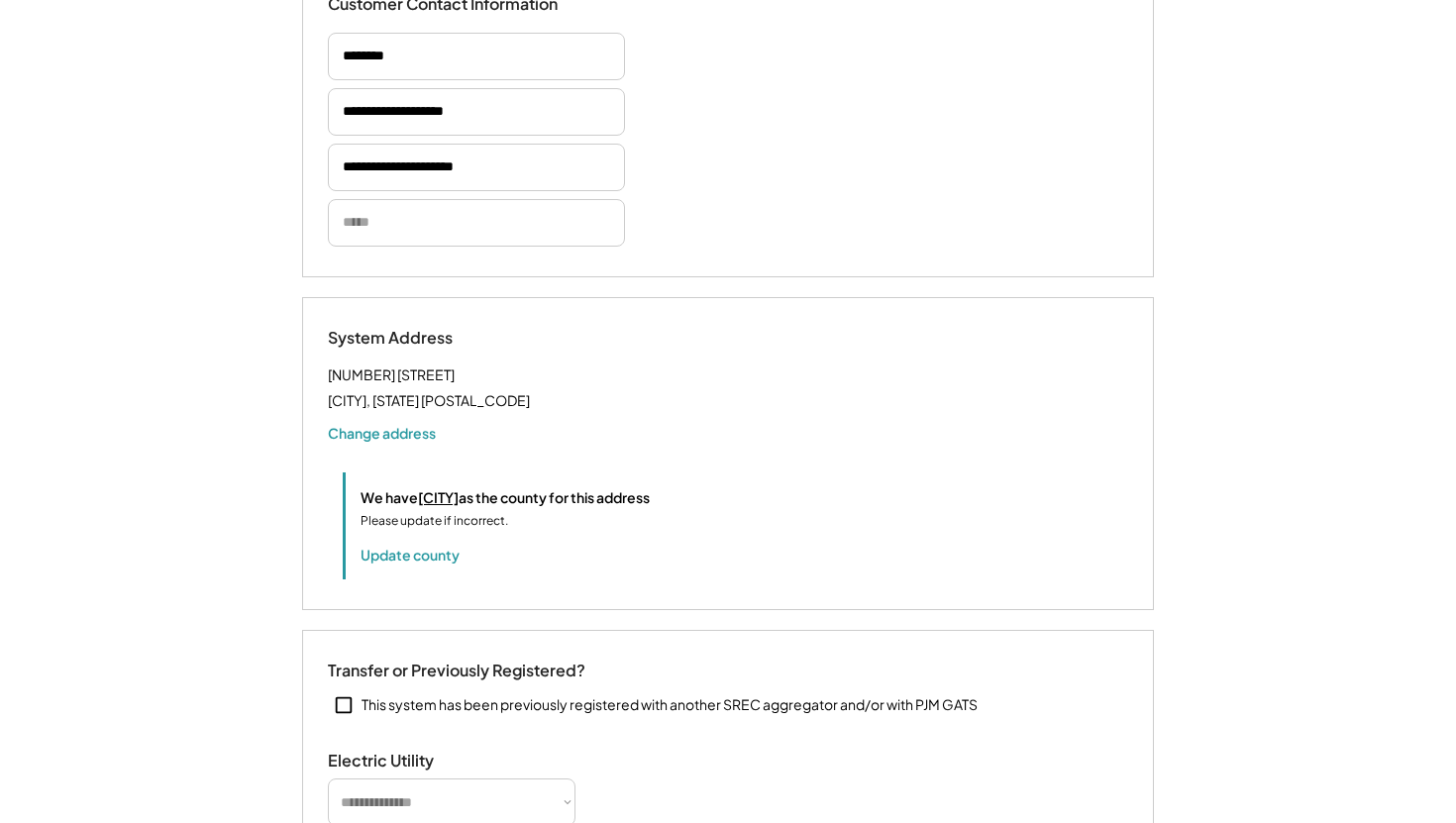 type 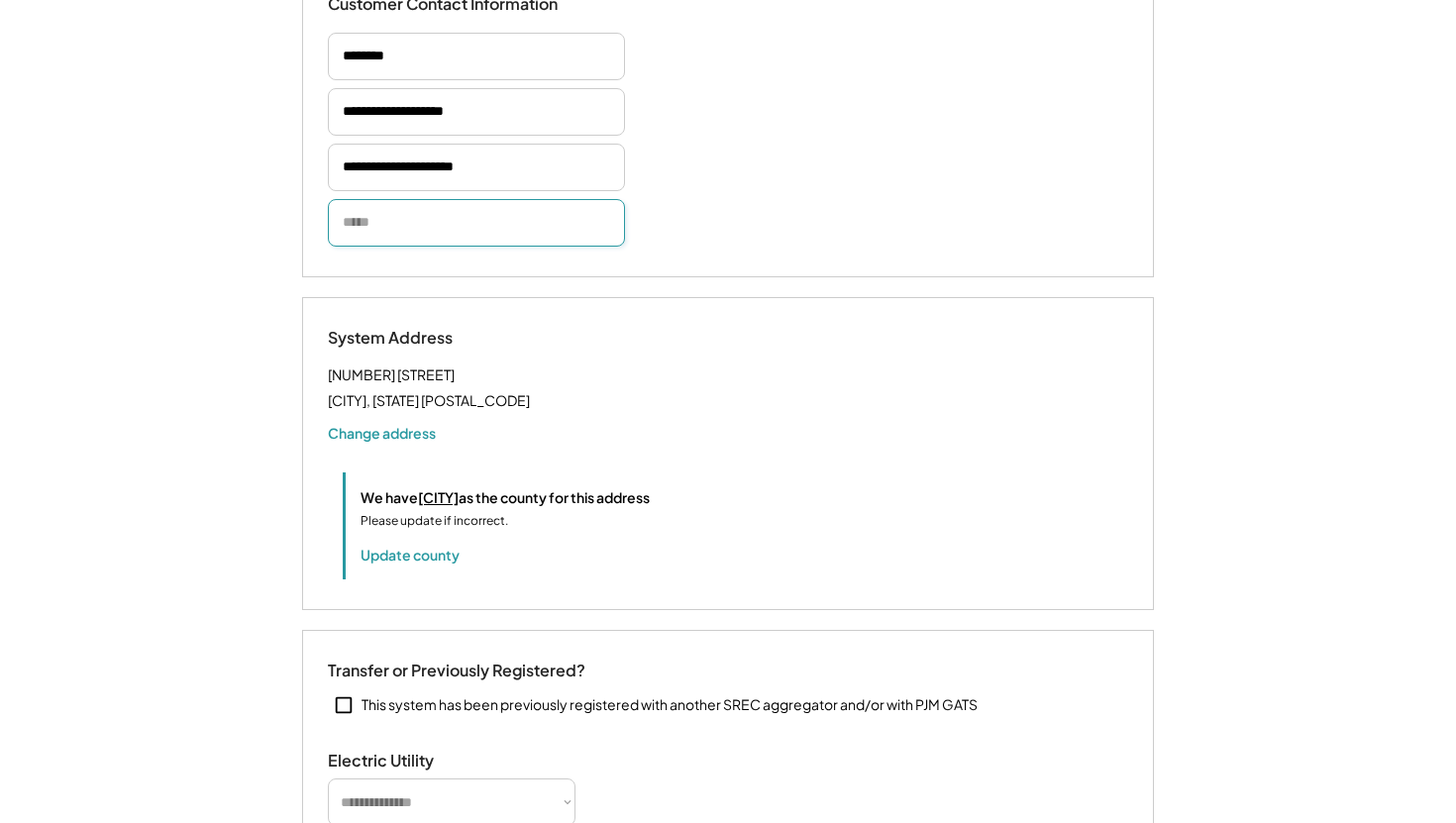 paste on "**********" 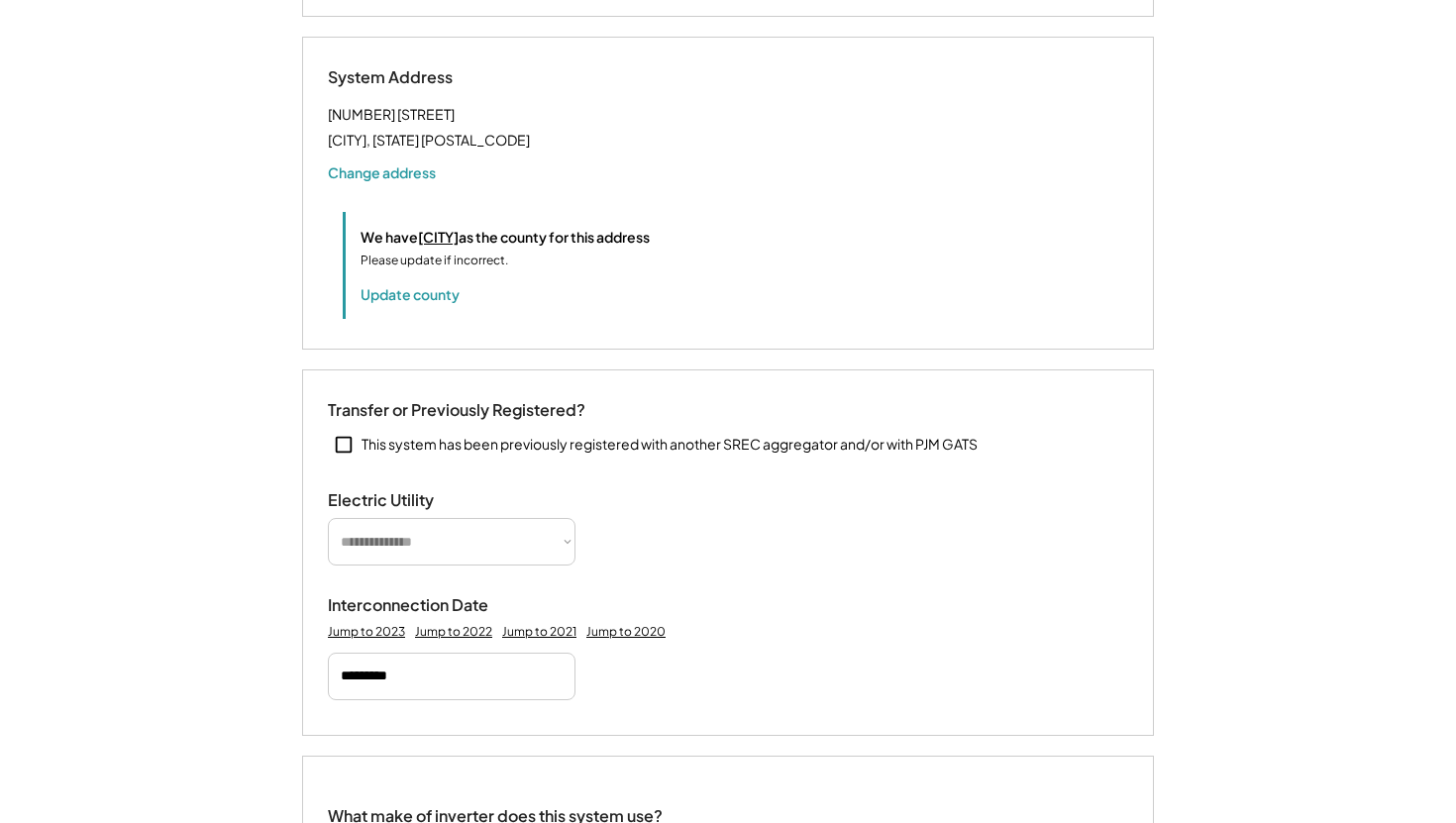 scroll, scrollTop: 565, scrollLeft: 0, axis: vertical 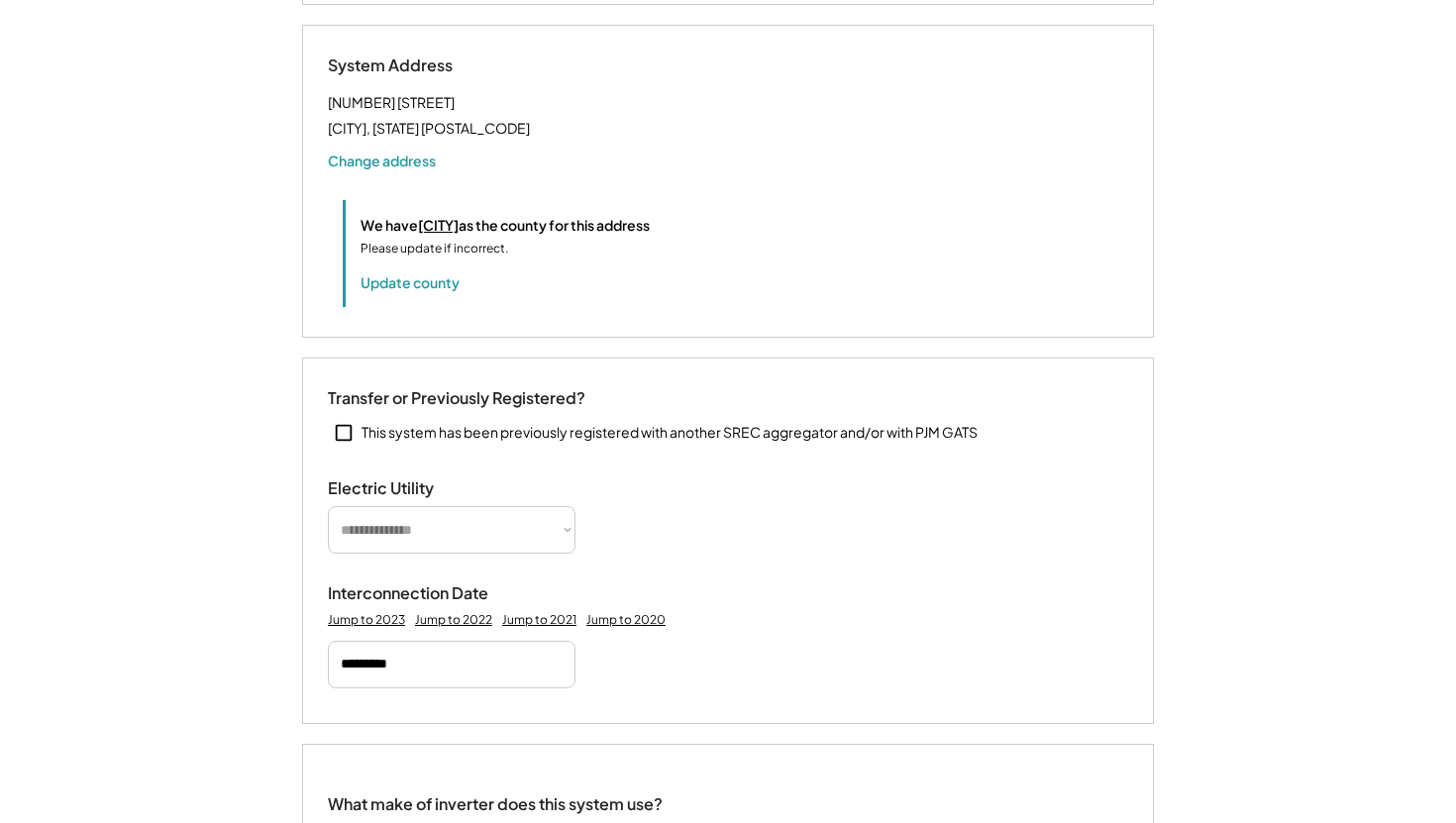 click on "**********" at bounding box center [452, 530] 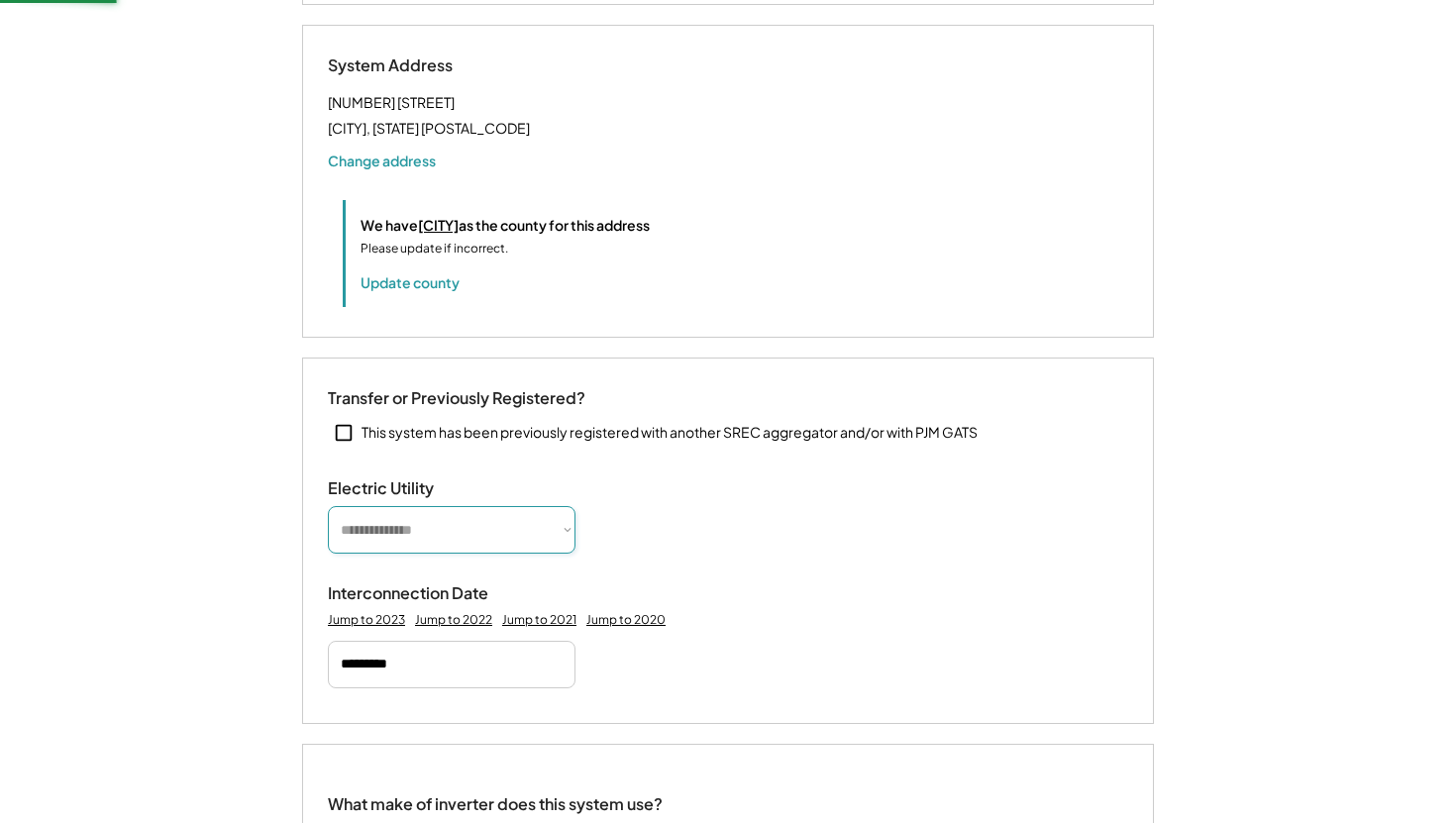type 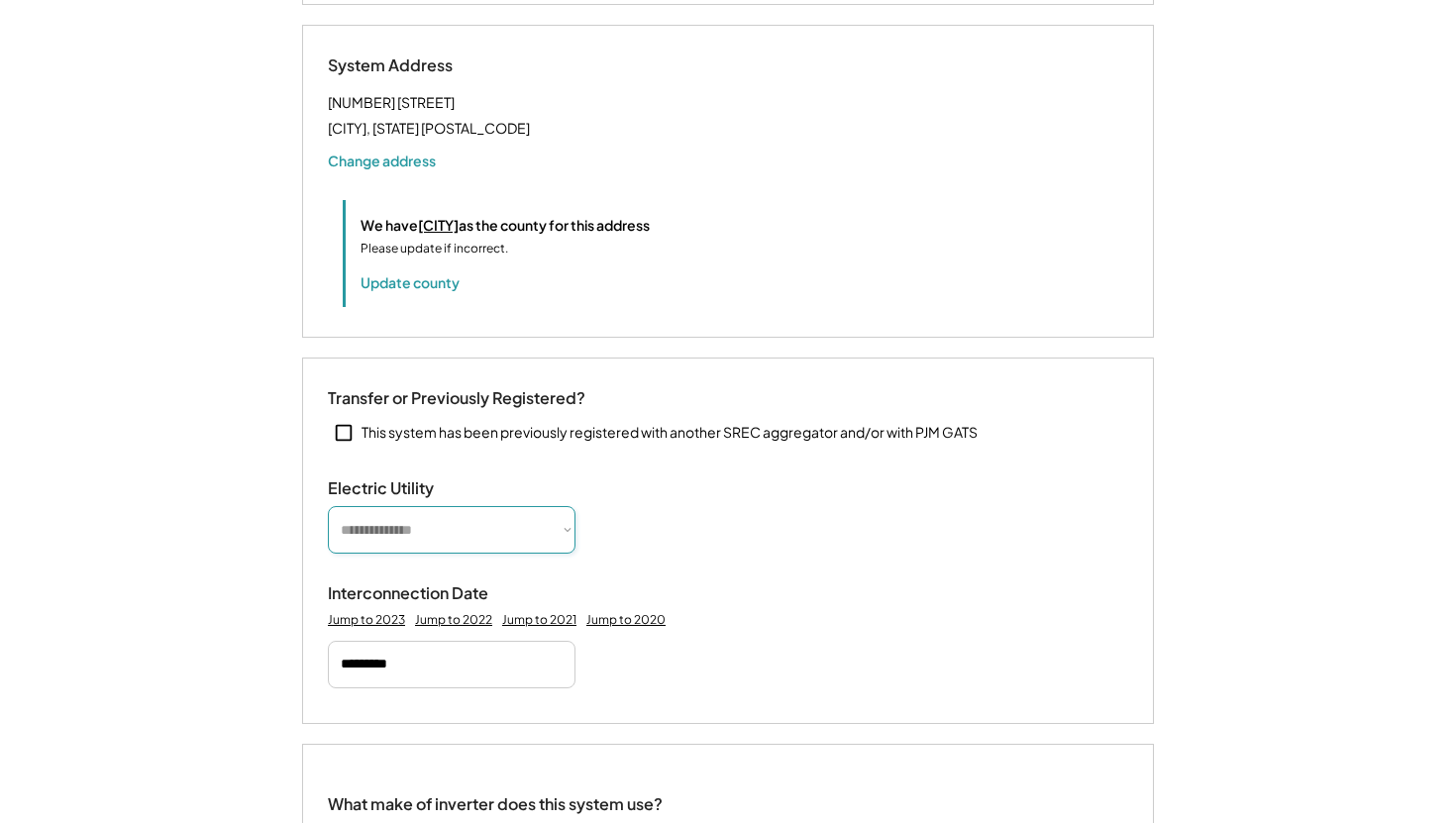 select on "**********" 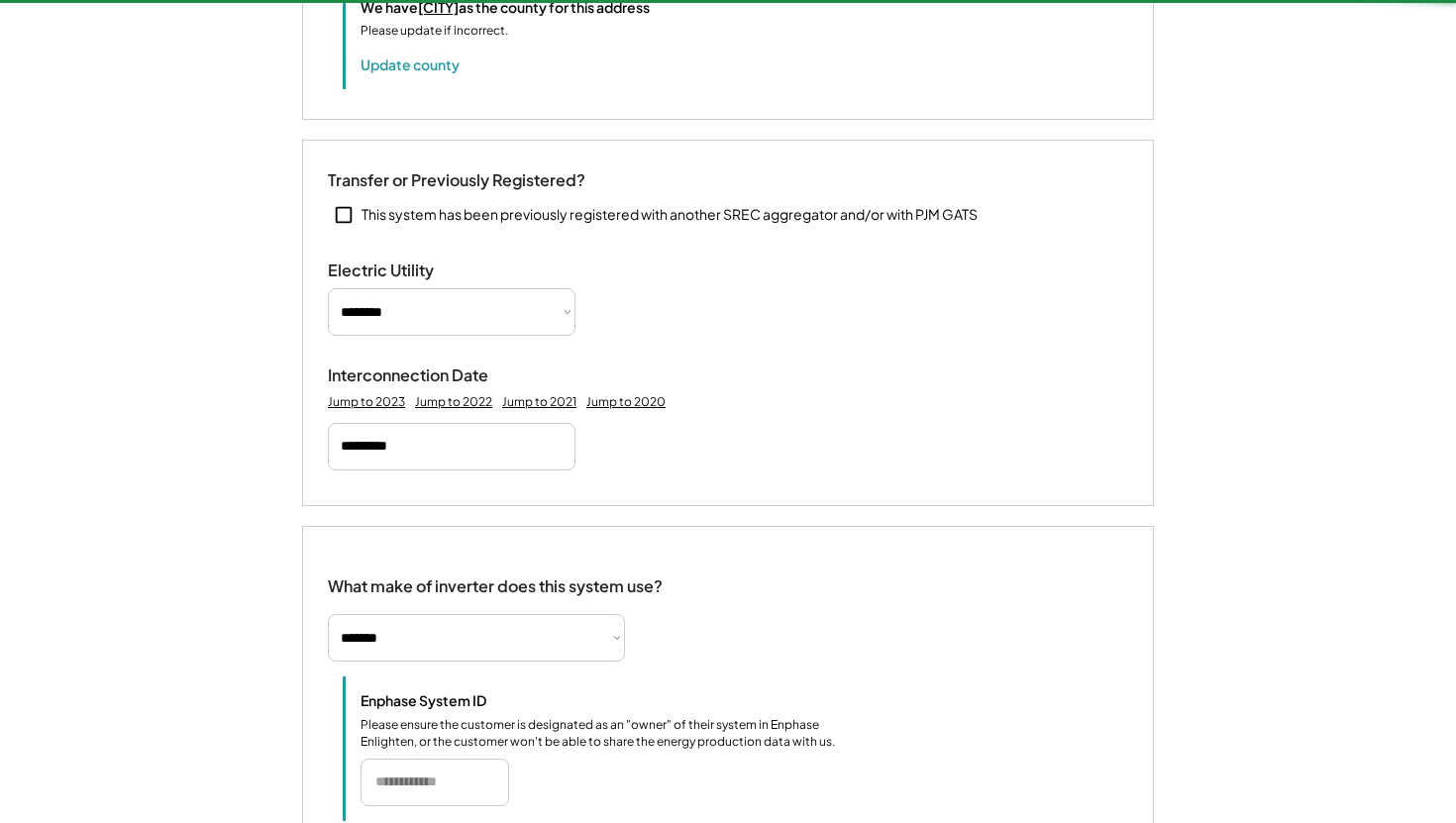 type 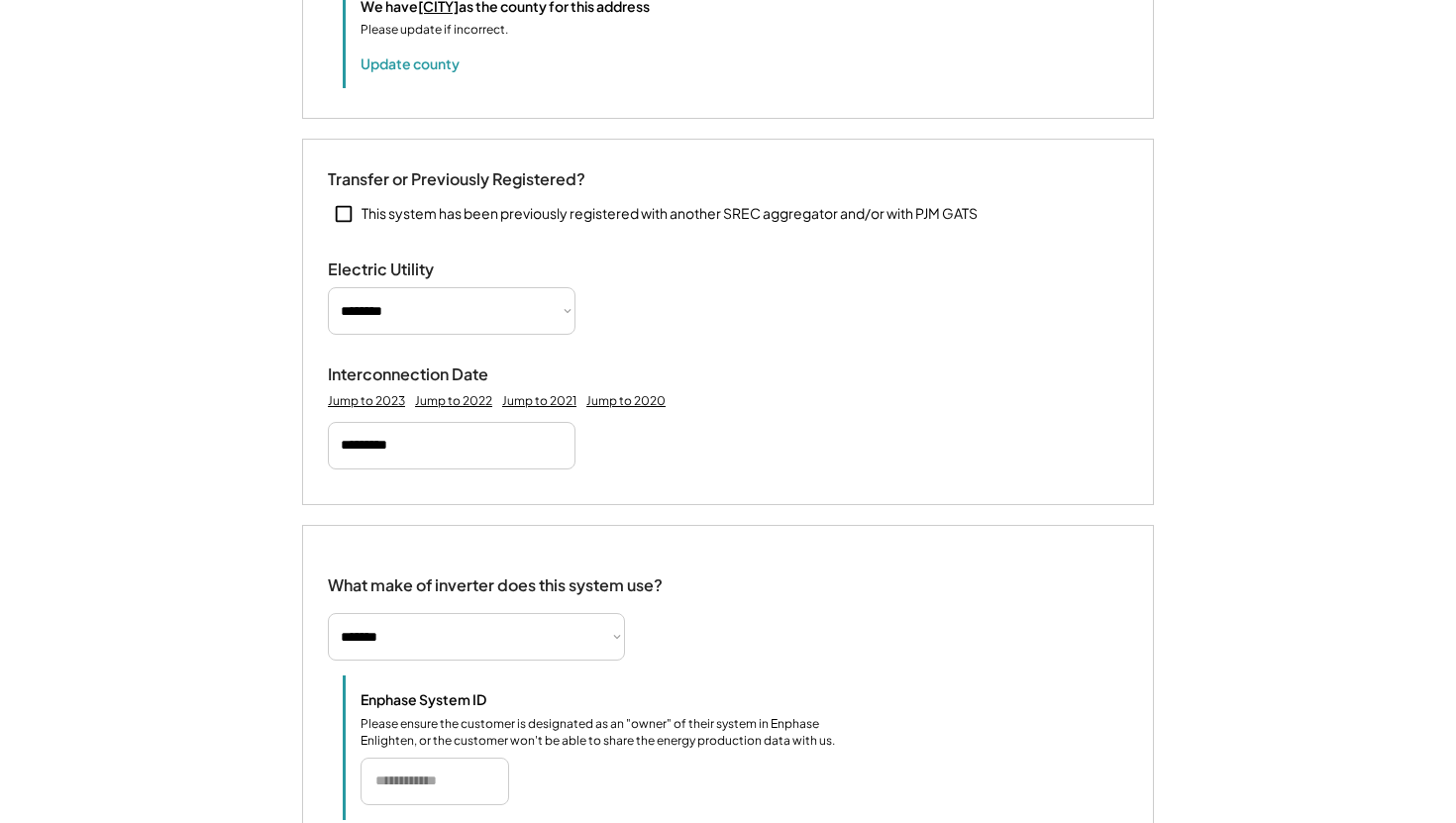 scroll, scrollTop: 791, scrollLeft: 0, axis: vertical 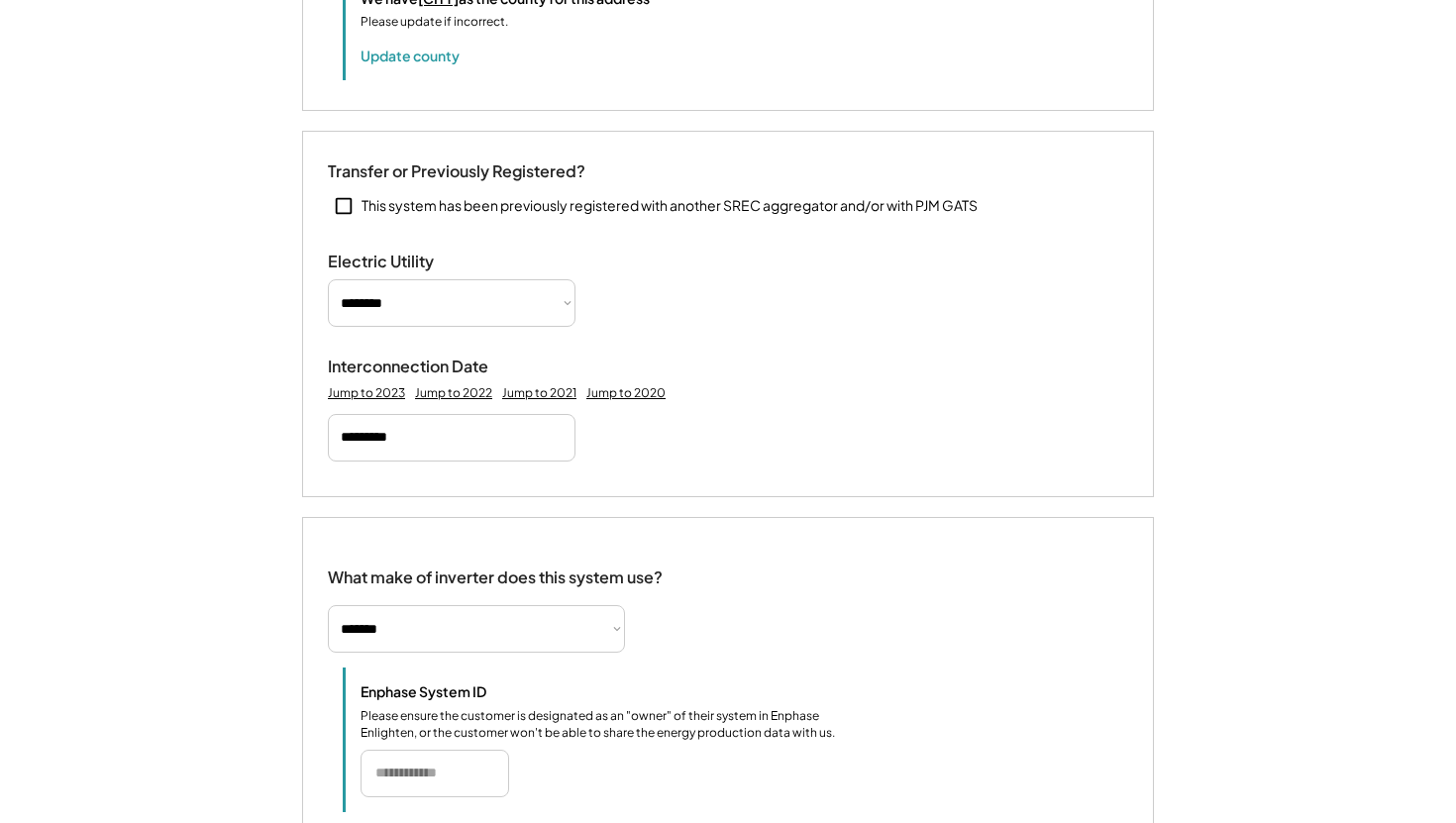 click at bounding box center (435, 773) 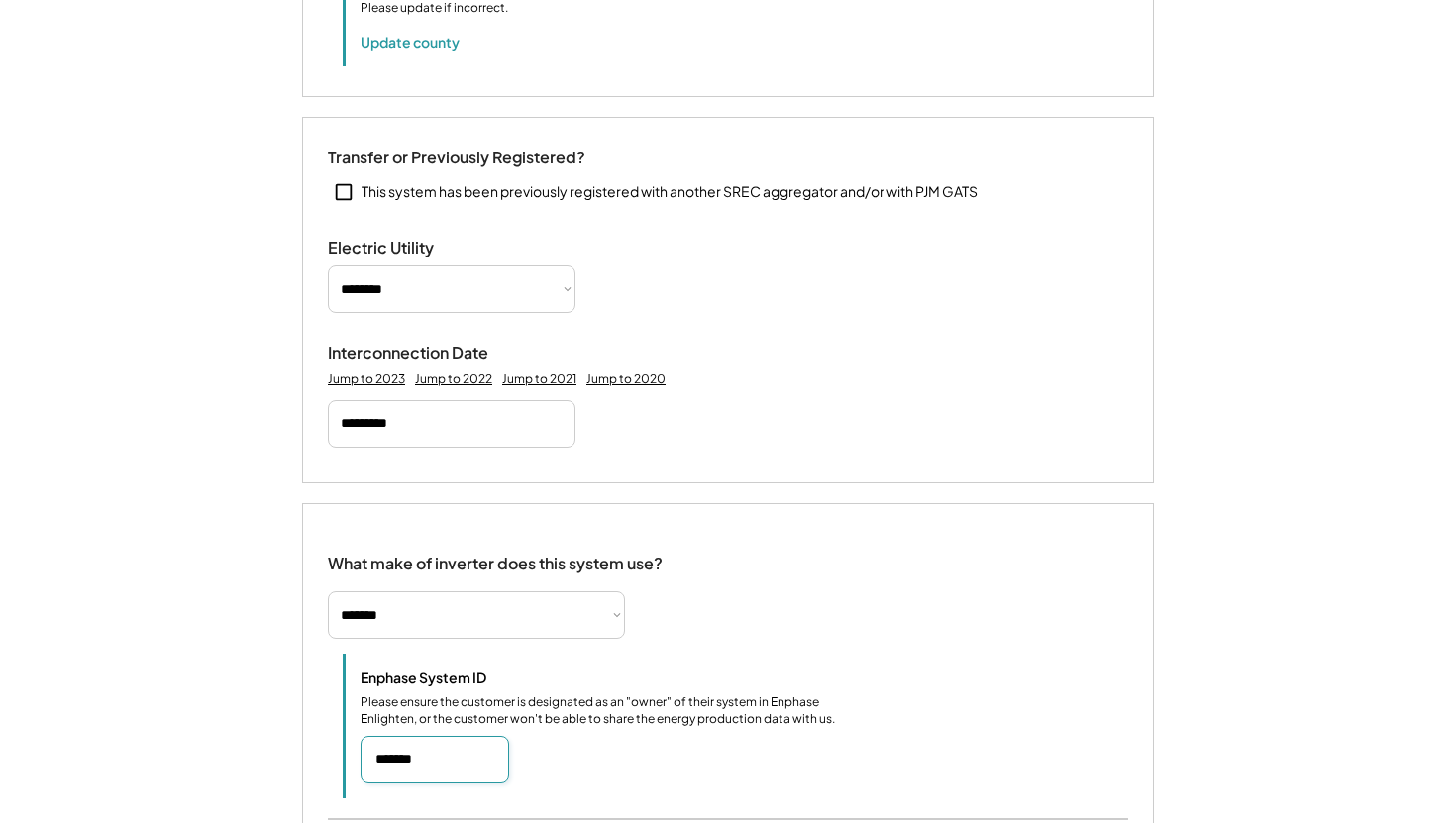 scroll, scrollTop: 806, scrollLeft: 0, axis: vertical 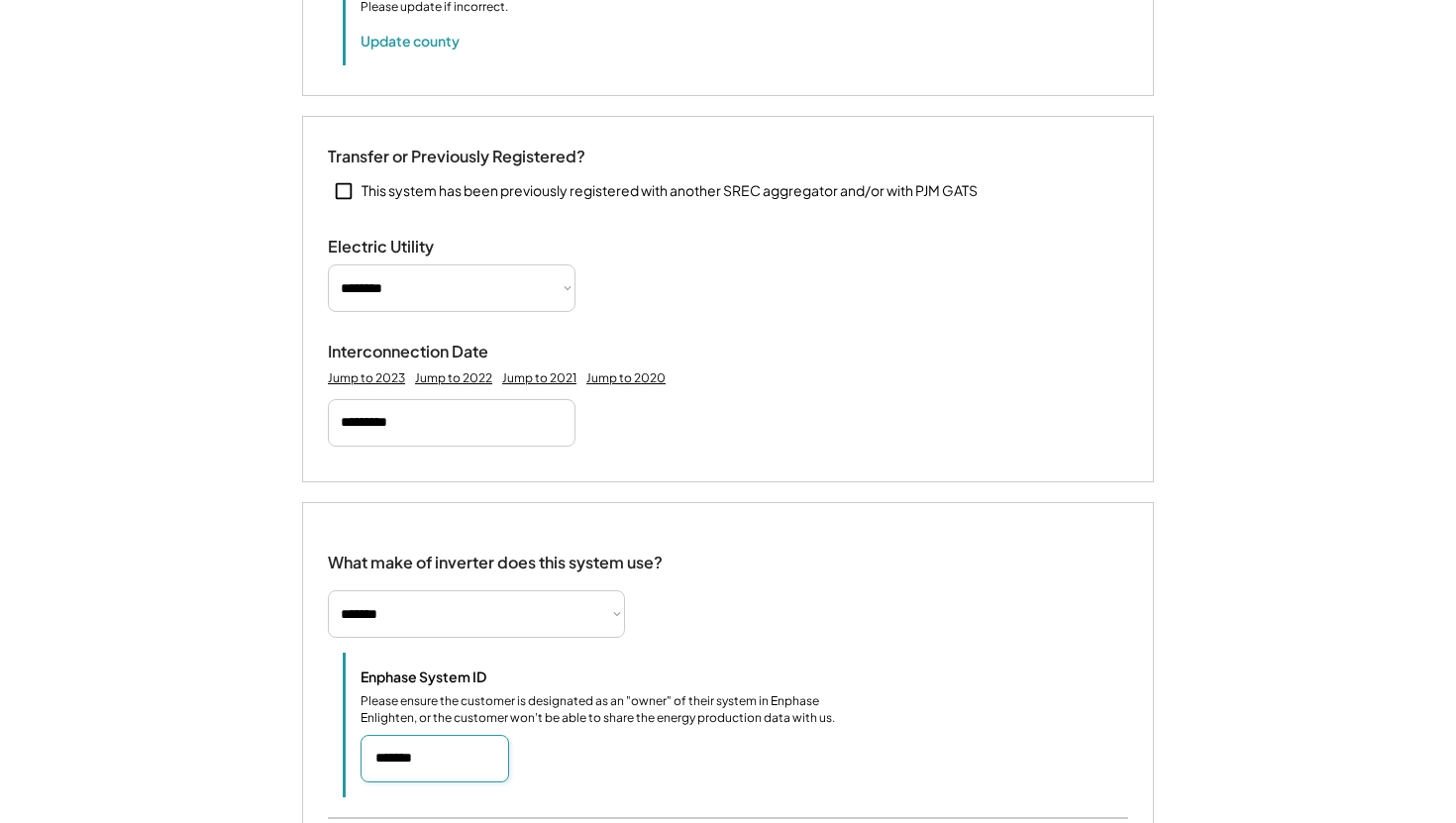 type on "*******" 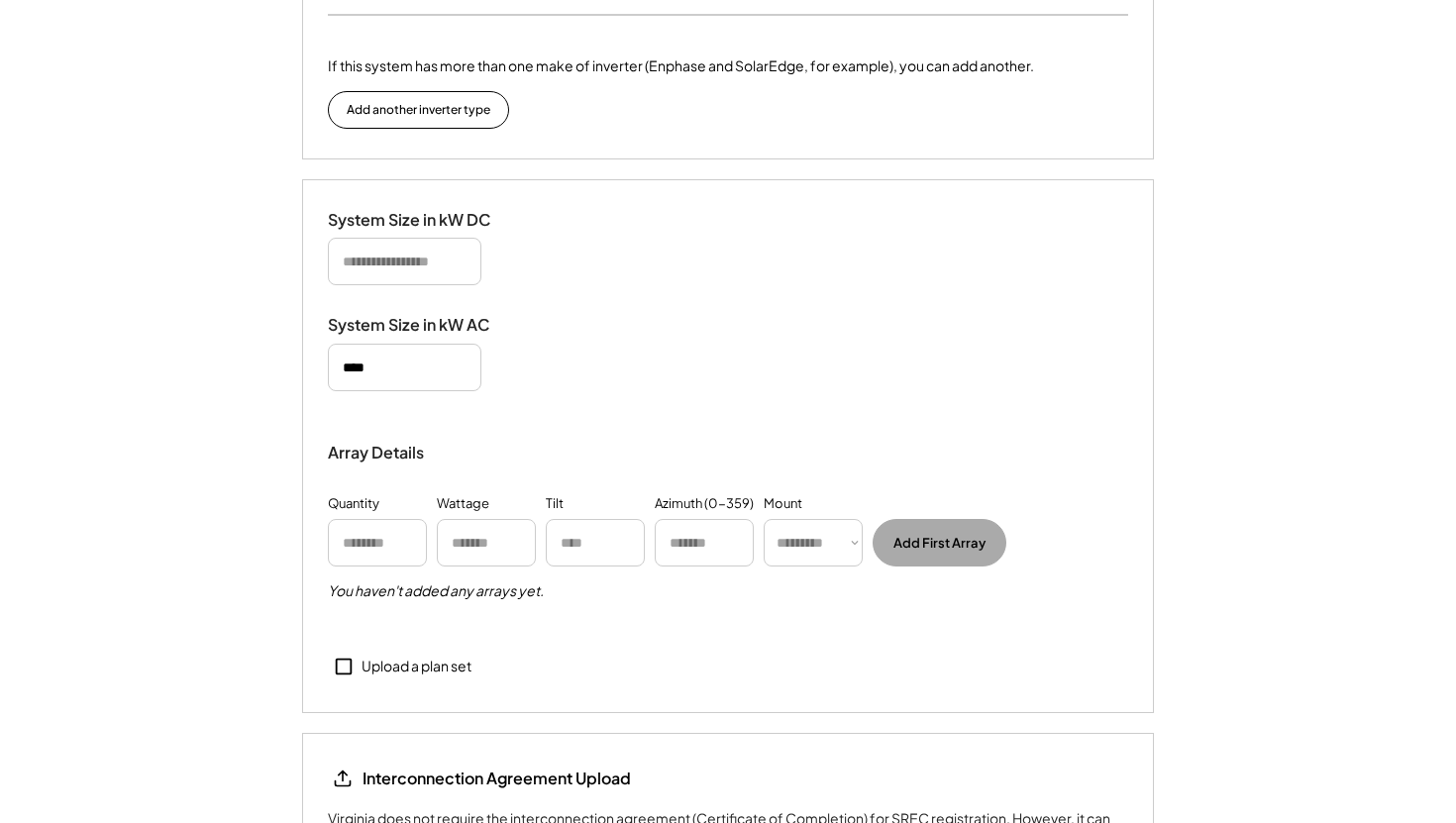 scroll, scrollTop: 1732, scrollLeft: 0, axis: vertical 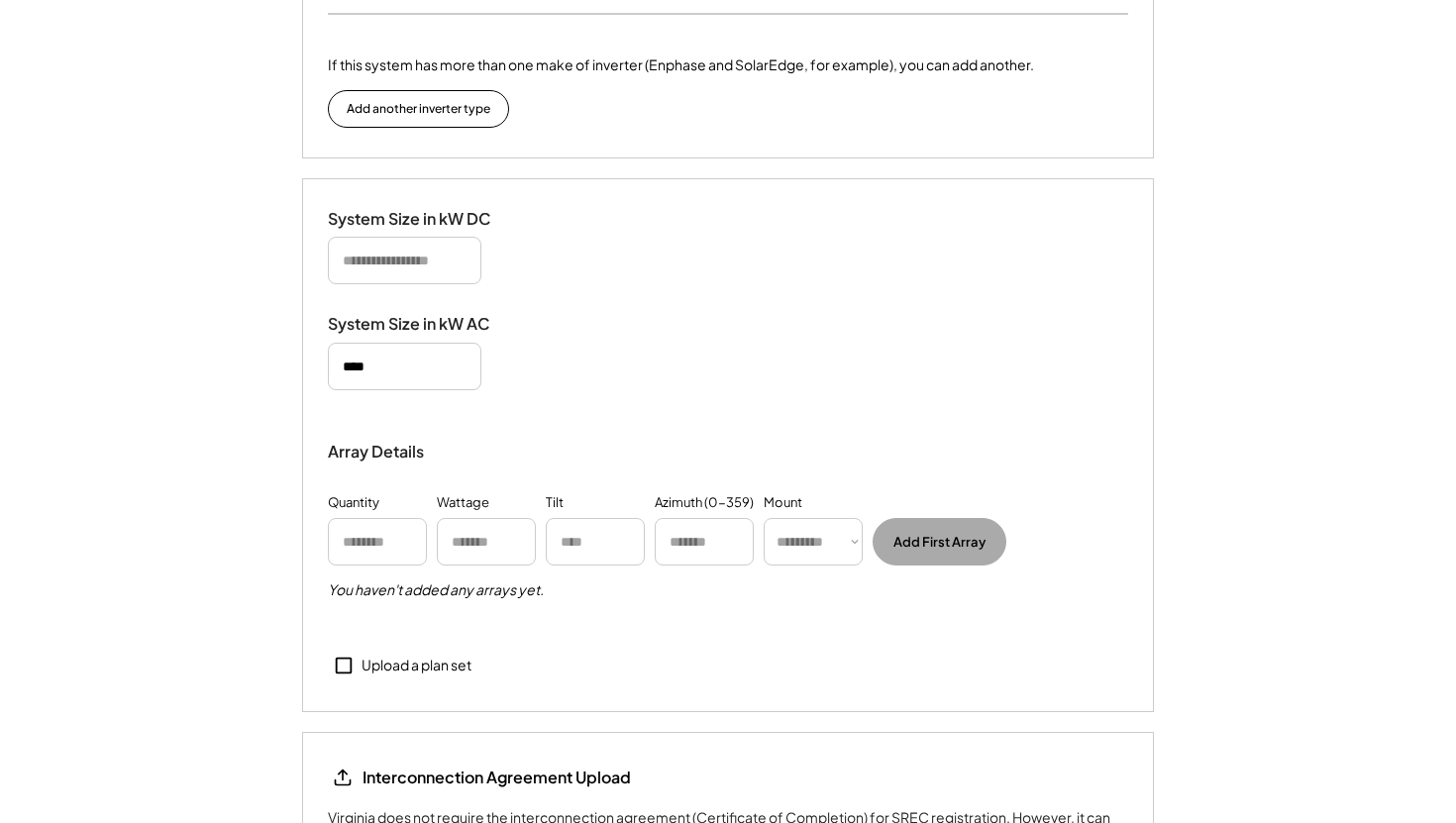 click at bounding box center [404, 260] 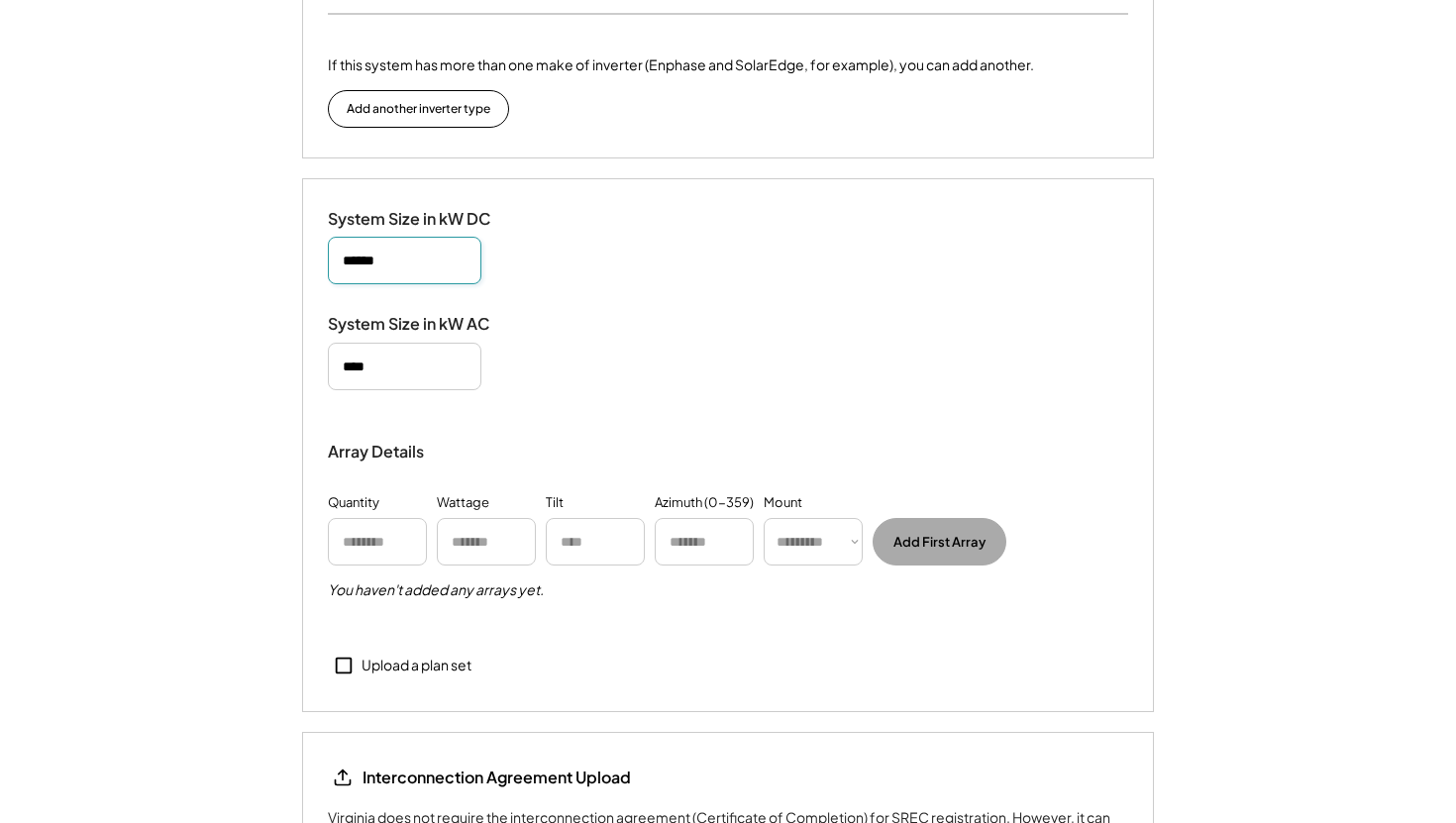click at bounding box center [404, 260] 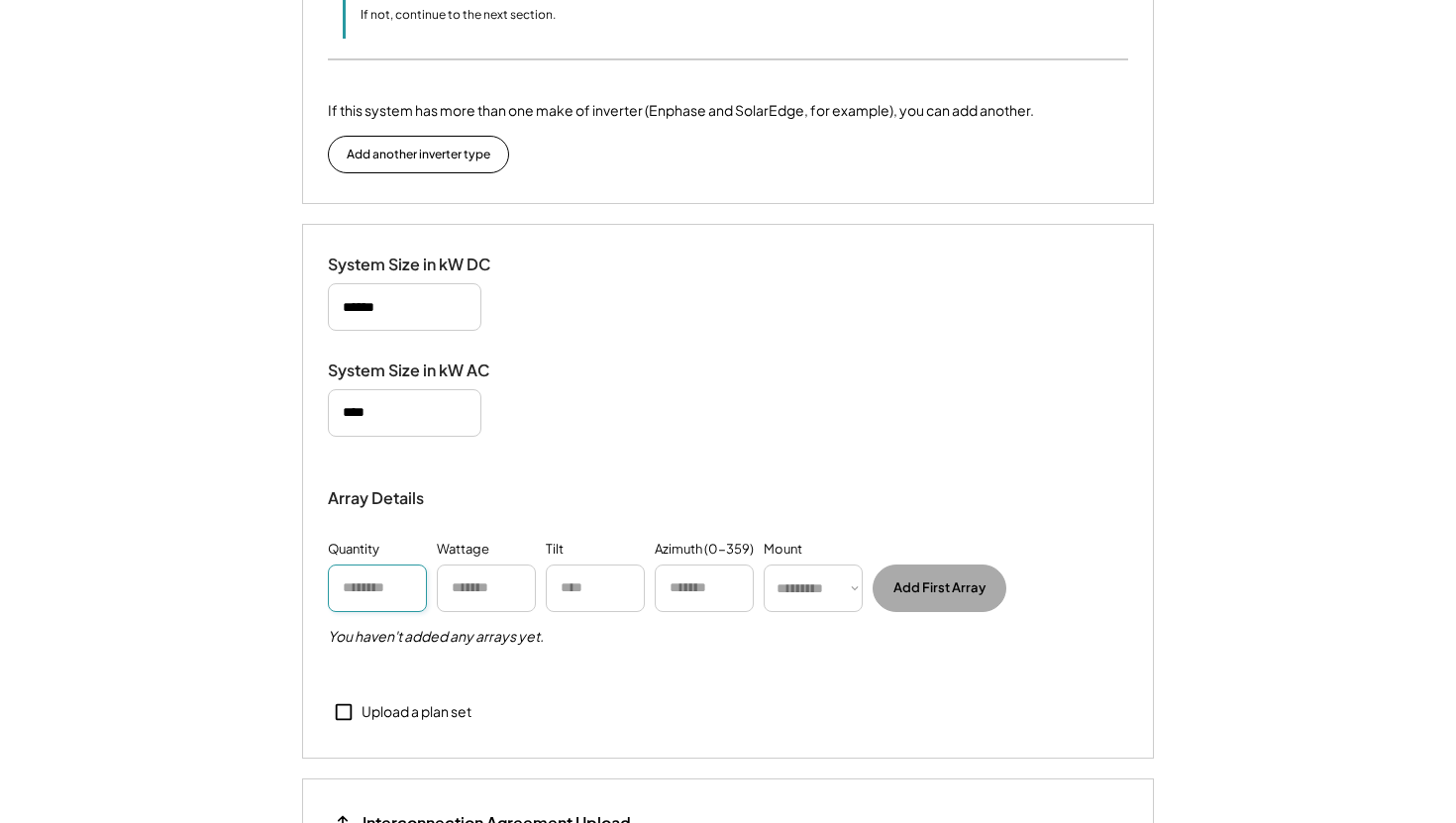 click at bounding box center [377, 588] 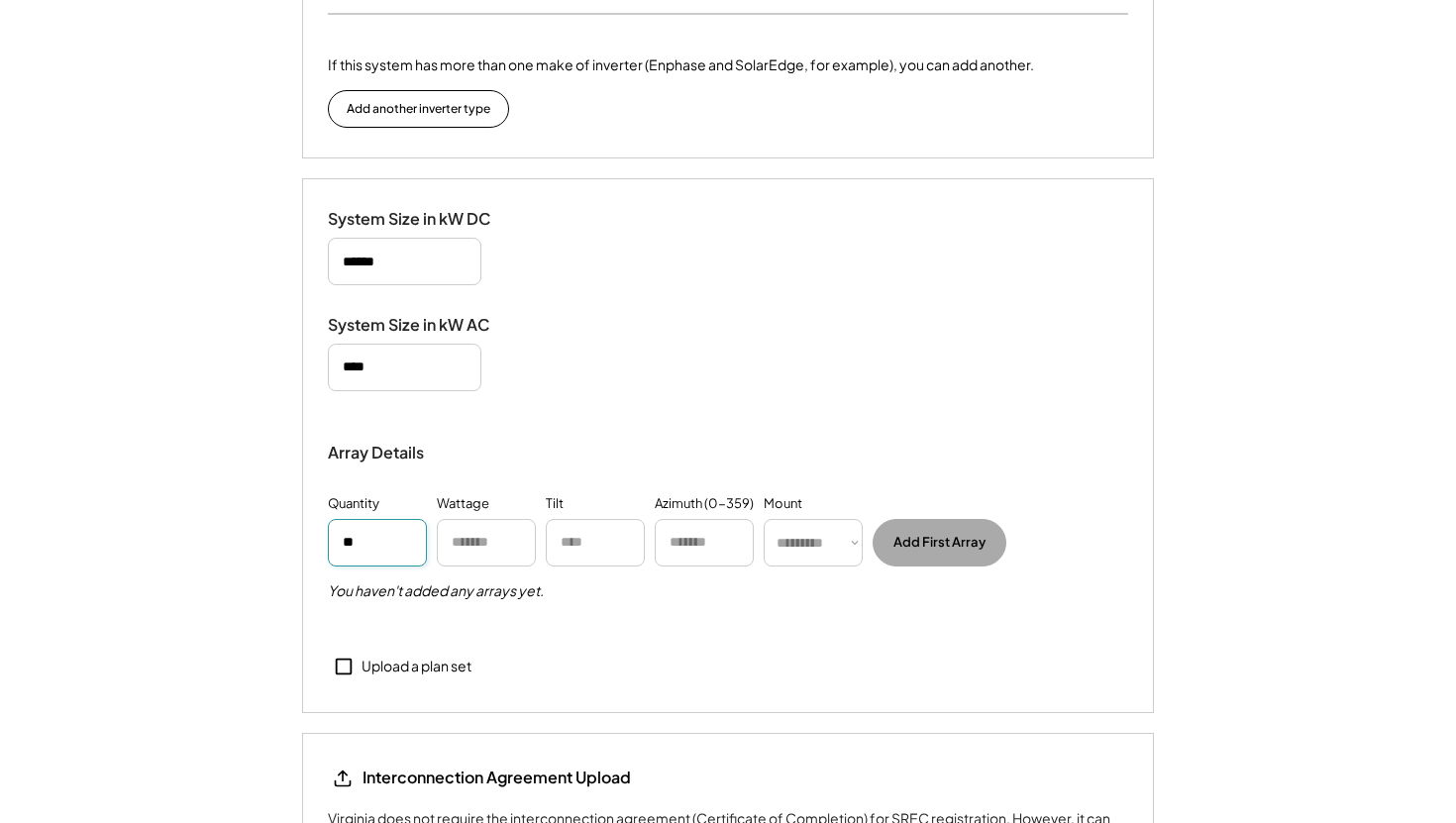type on "**" 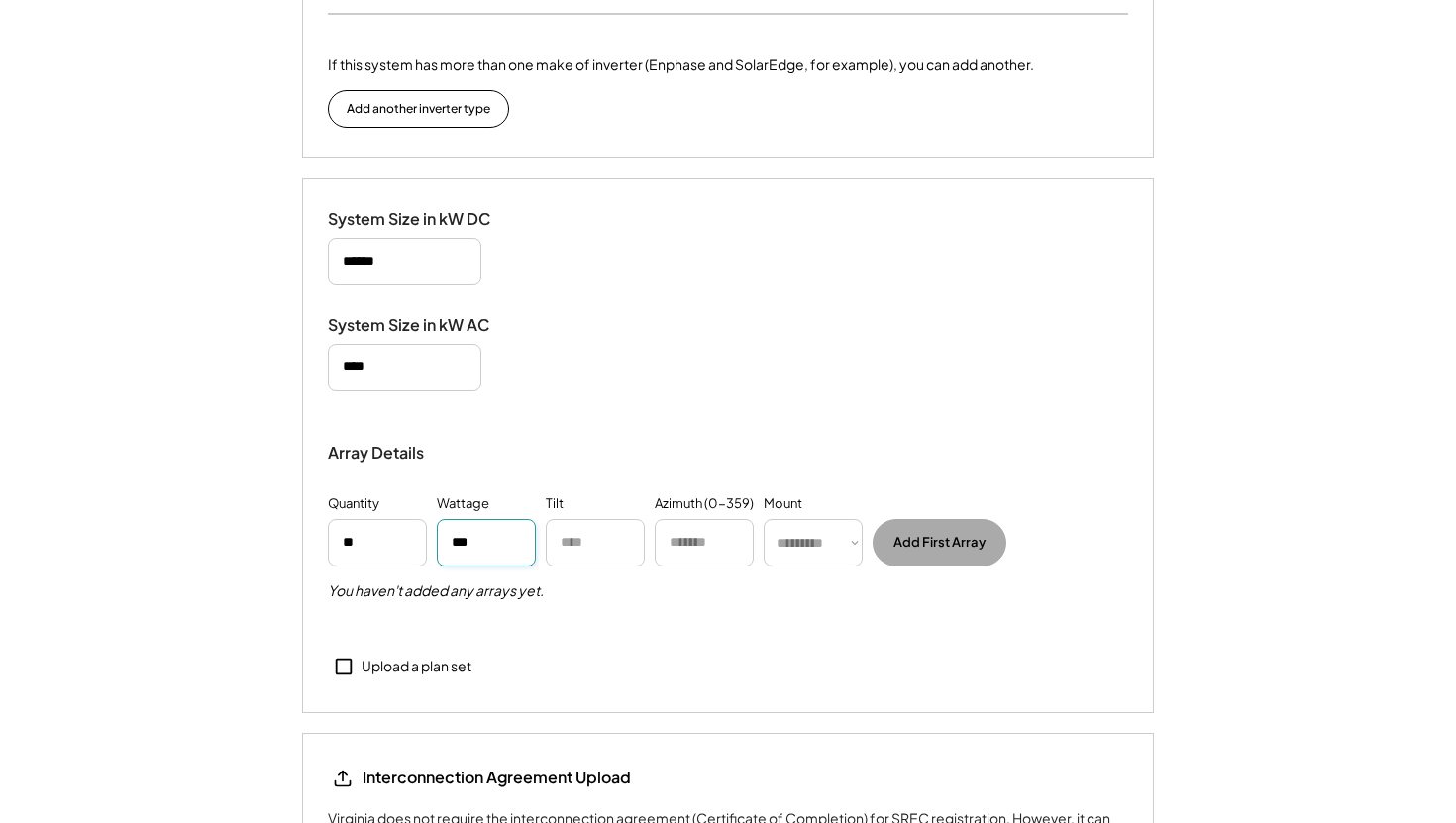 type on "***" 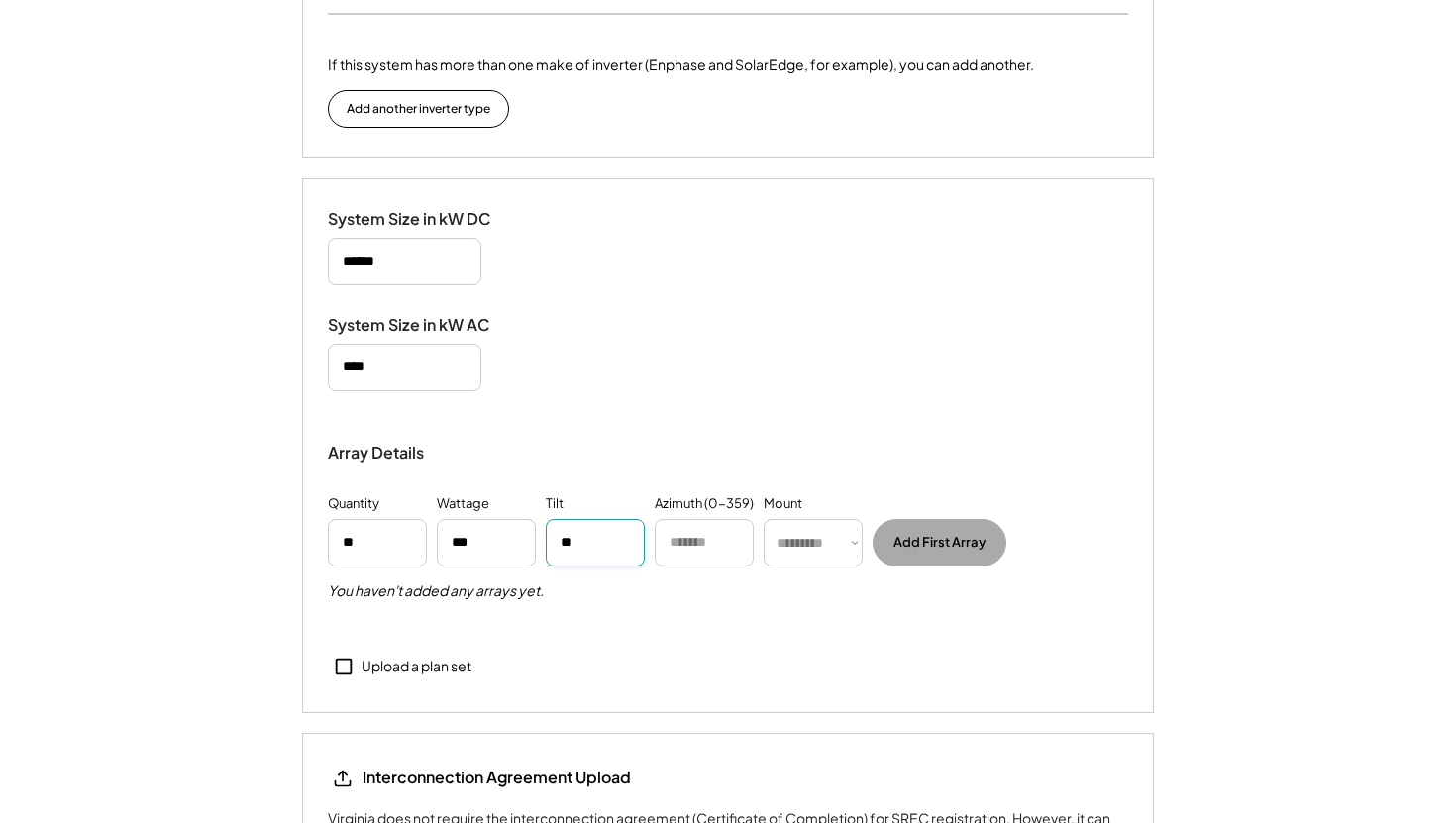 type on "**" 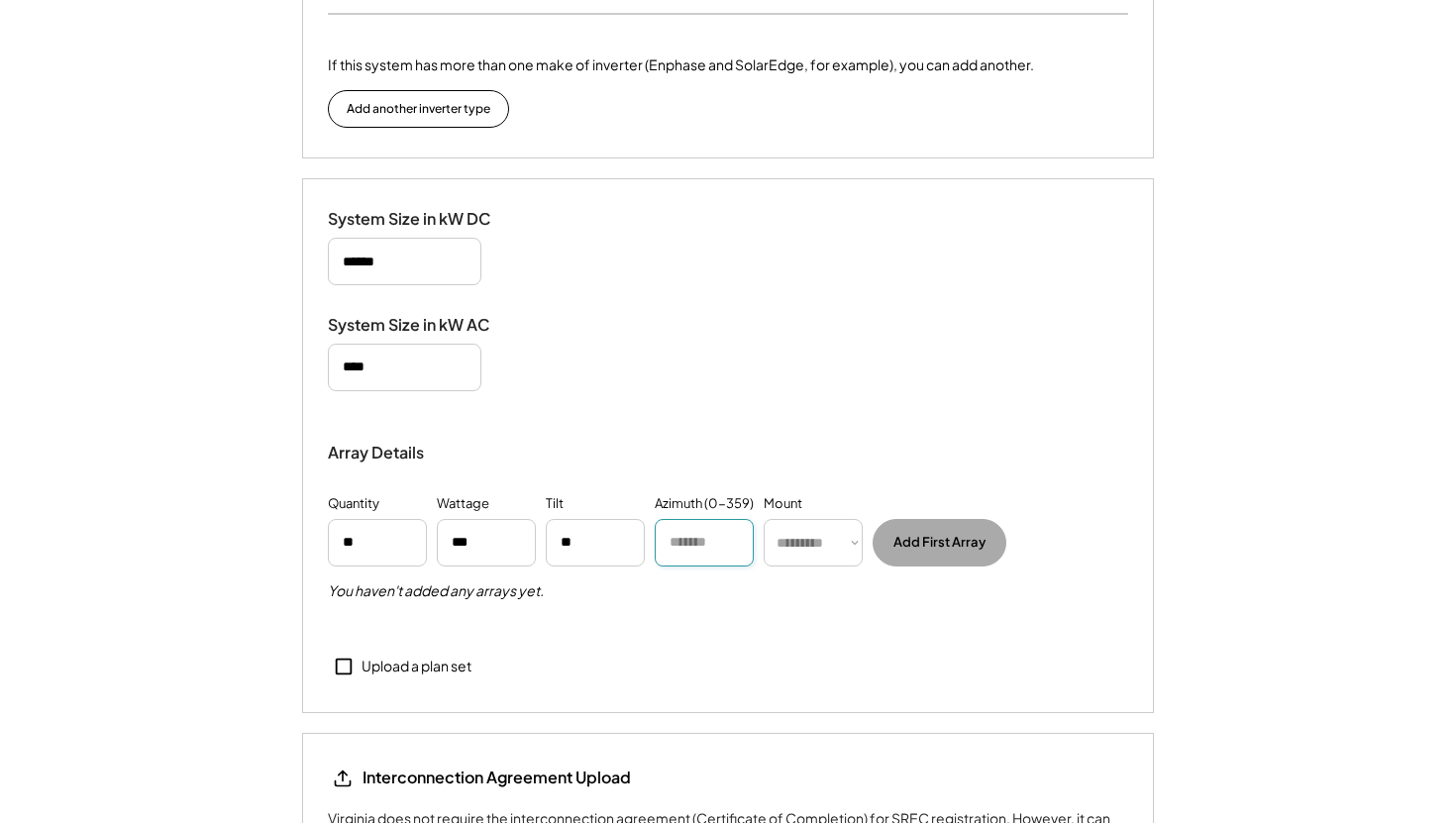 click at bounding box center [704, 543] 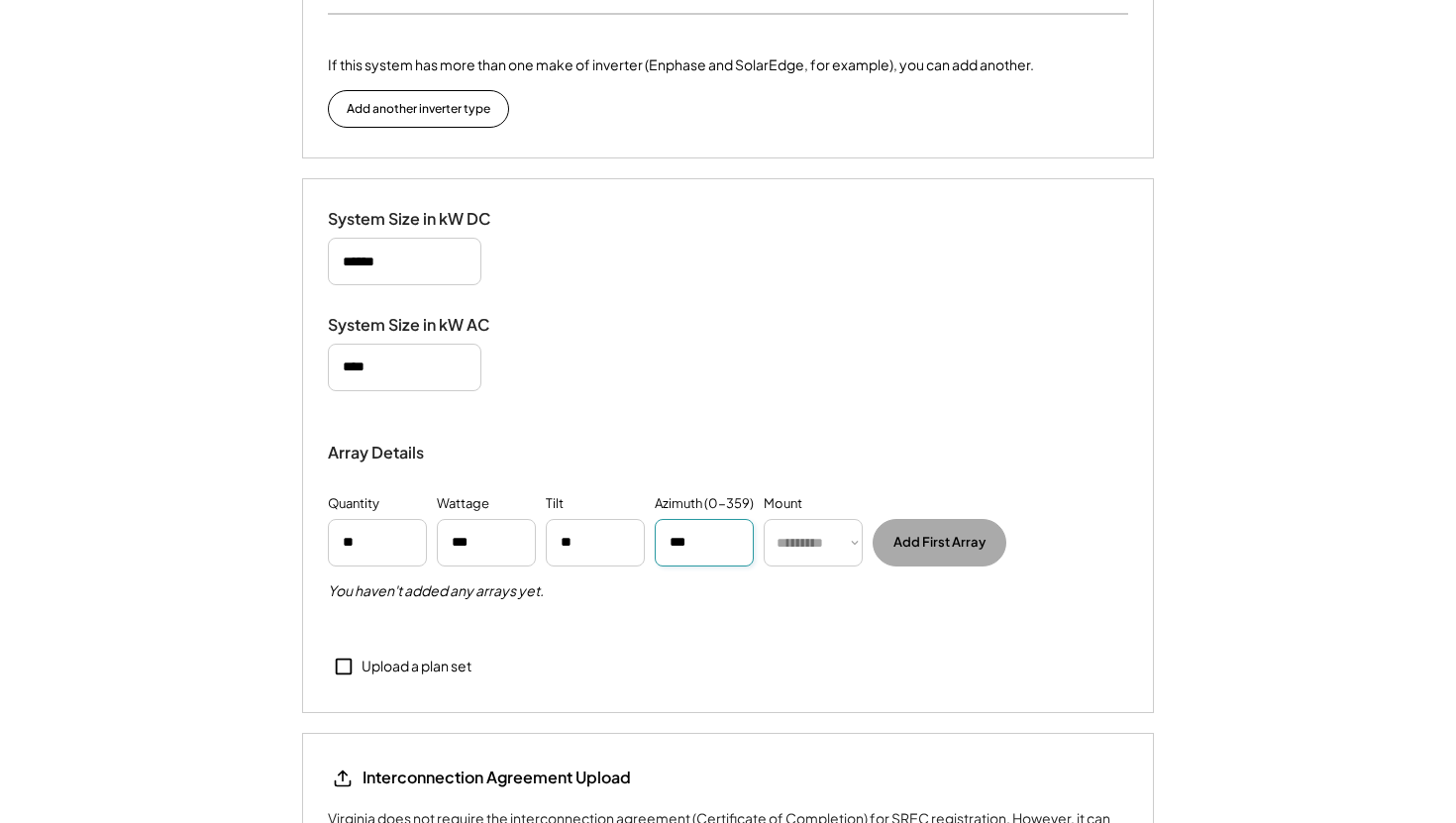 type on "***" 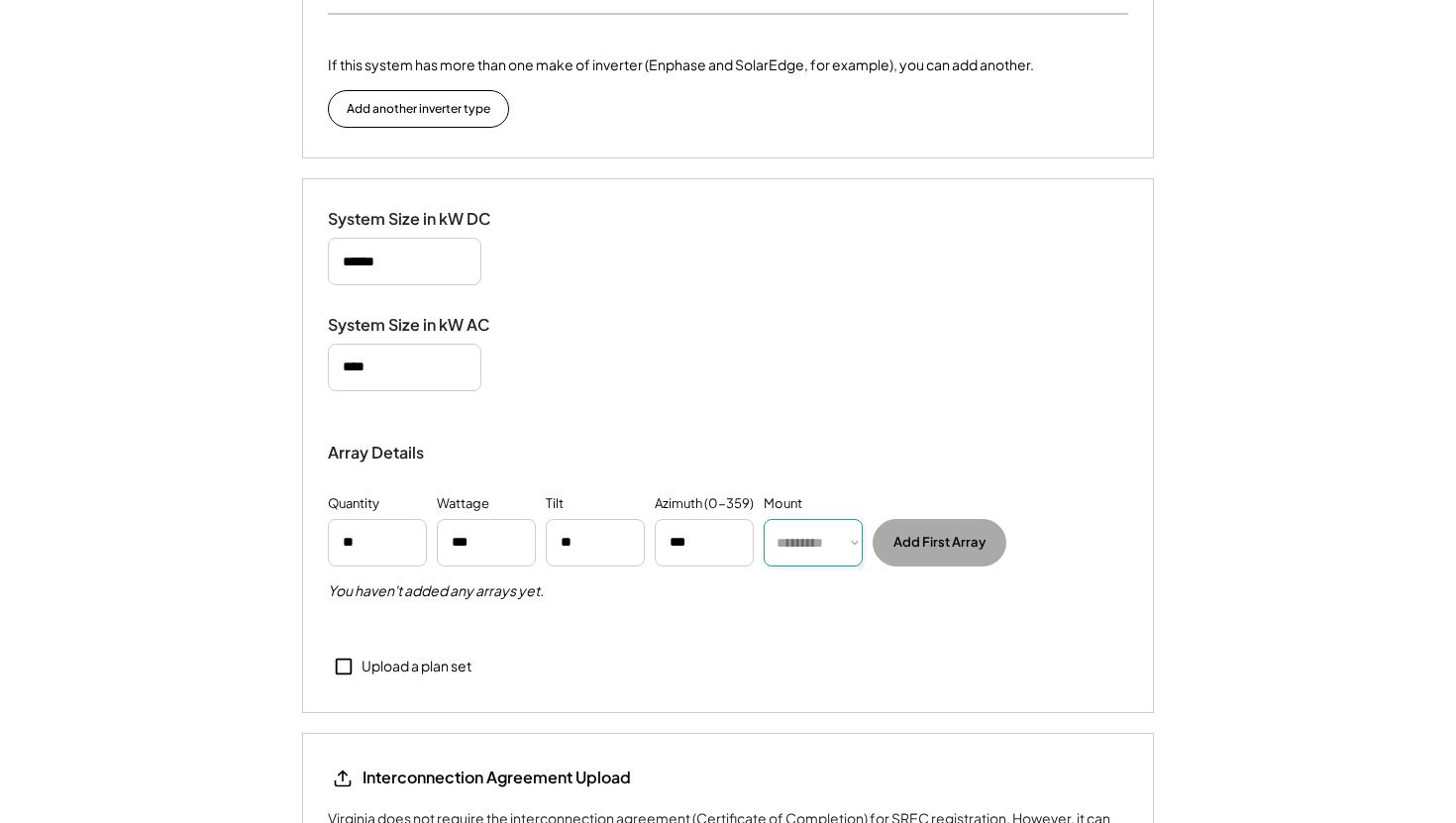 select on "******" 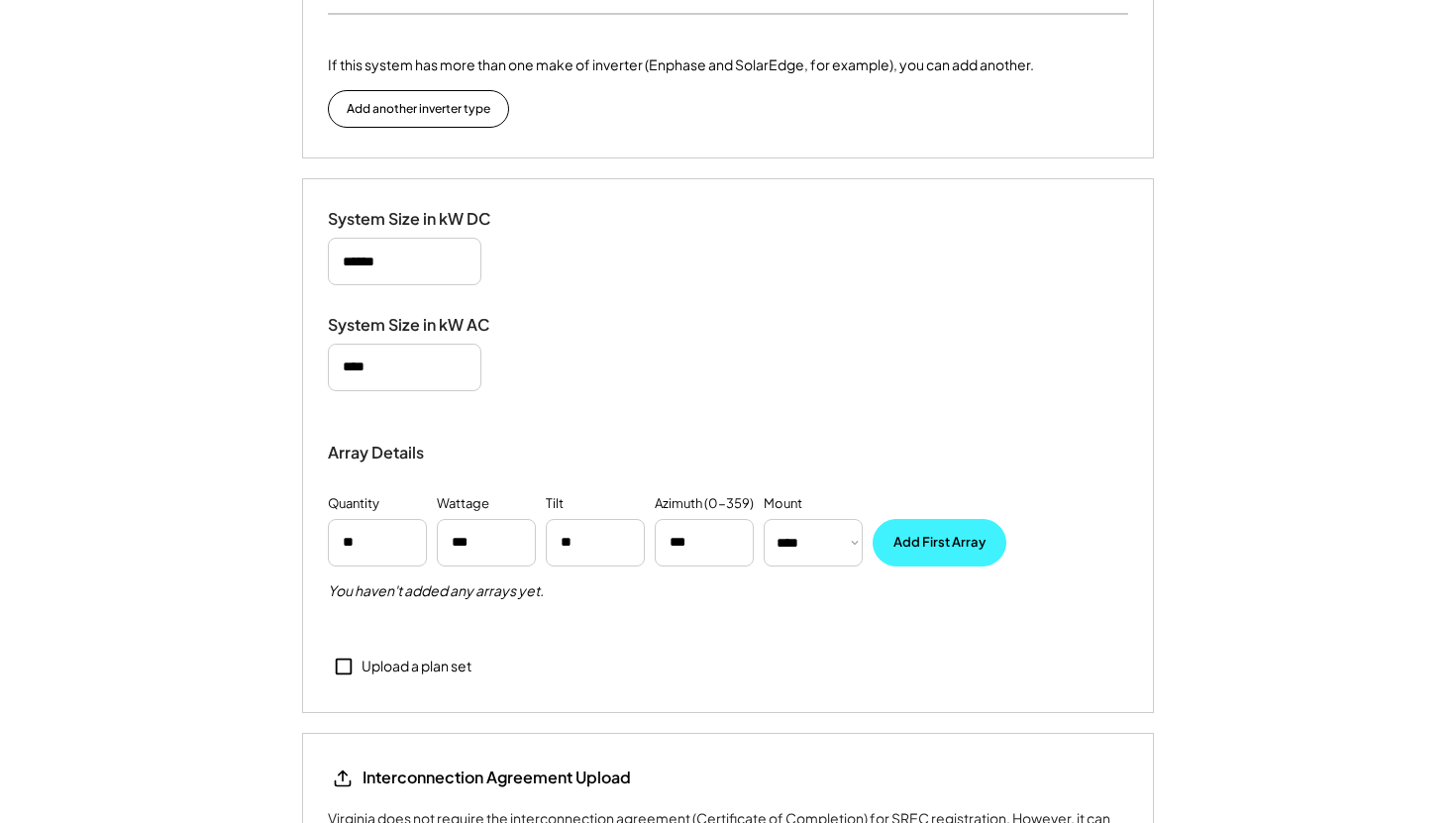 click on "Add First Array" at bounding box center [939, 543] 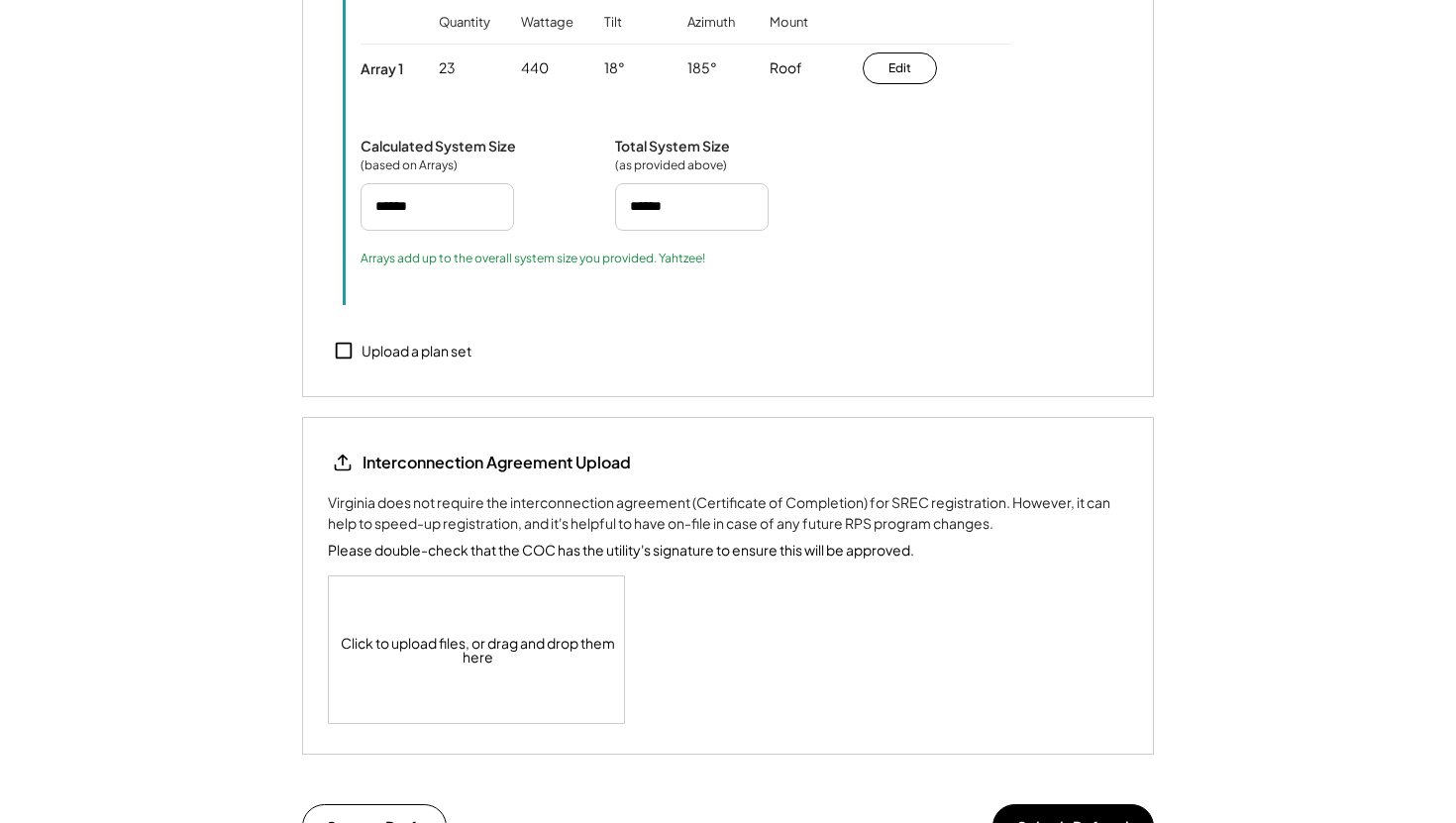 scroll, scrollTop: 2394, scrollLeft: 0, axis: vertical 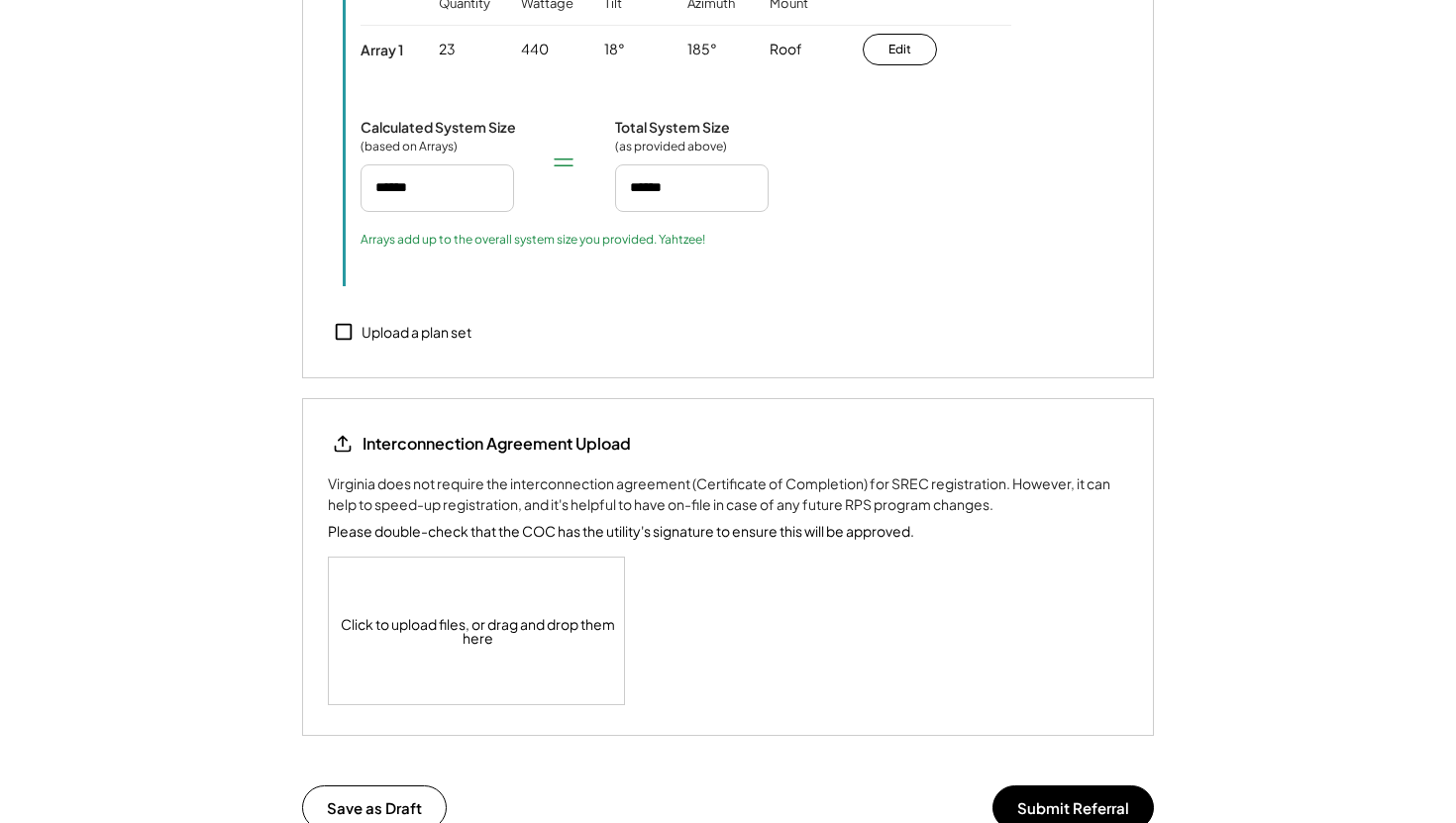 click on "Click to upload files, or drag and drop them here" at bounding box center [477, 631] 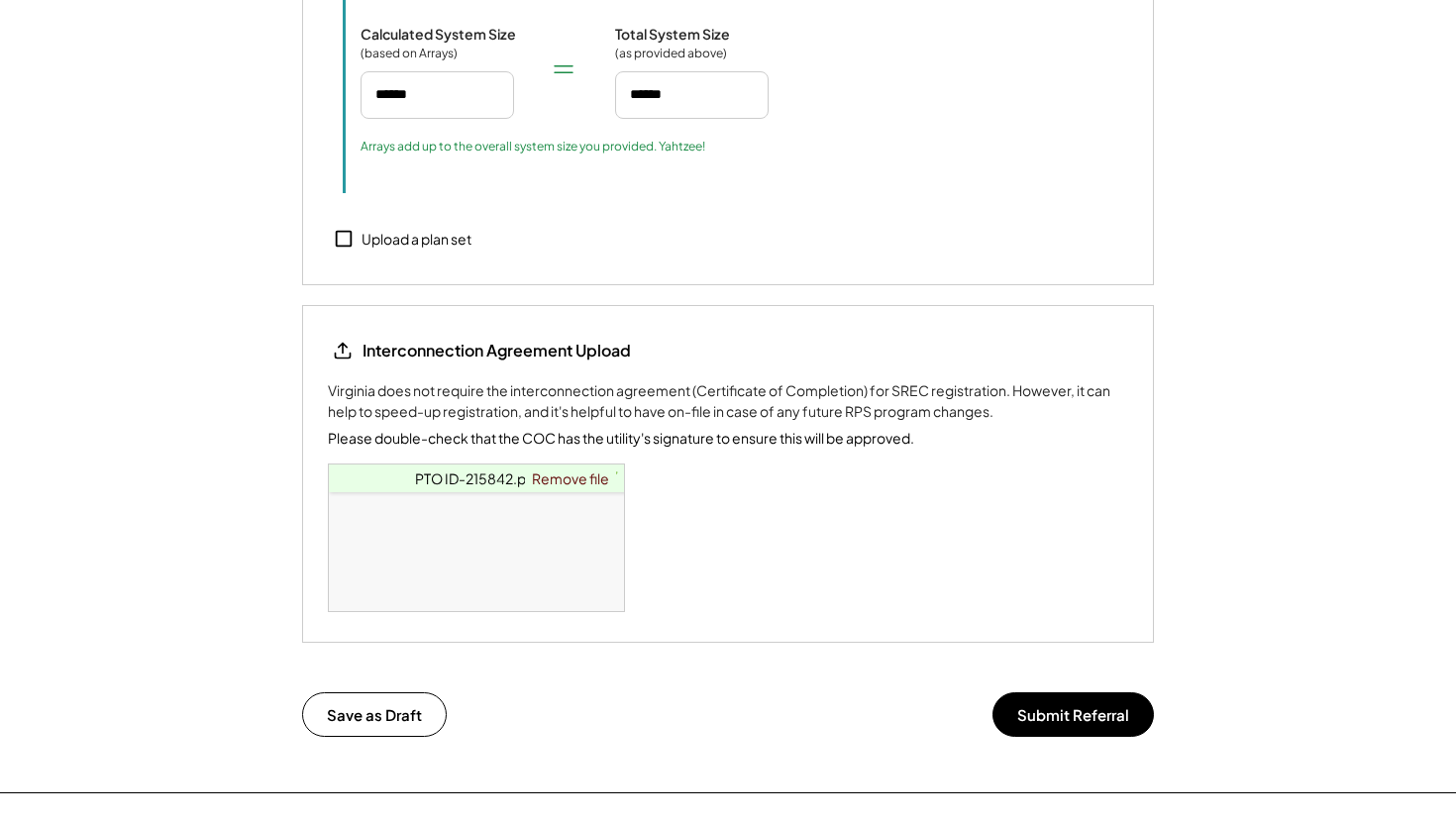 scroll, scrollTop: 2486, scrollLeft: 0, axis: vertical 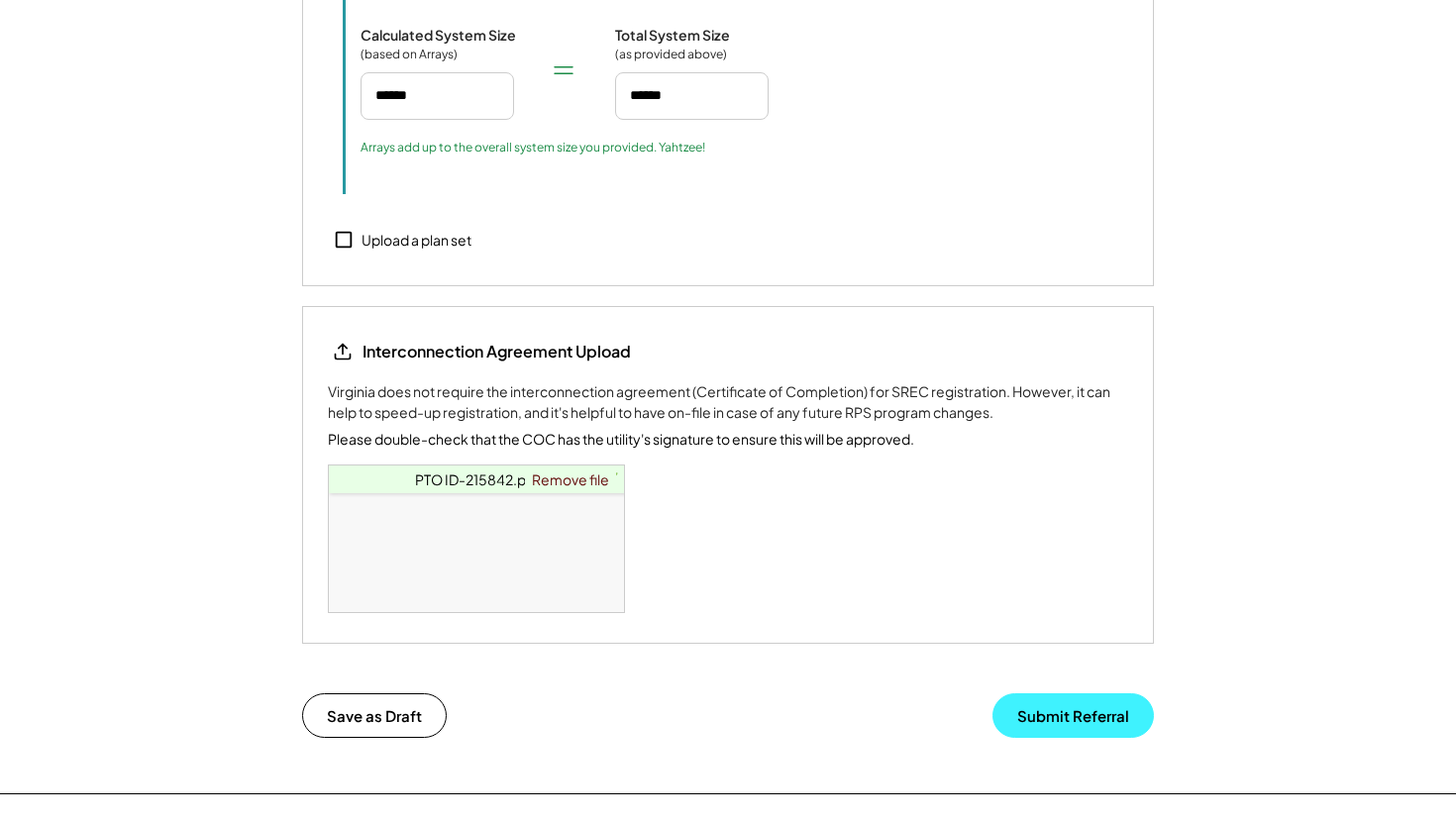 click on "Submit Referral" at bounding box center (1073, 715) 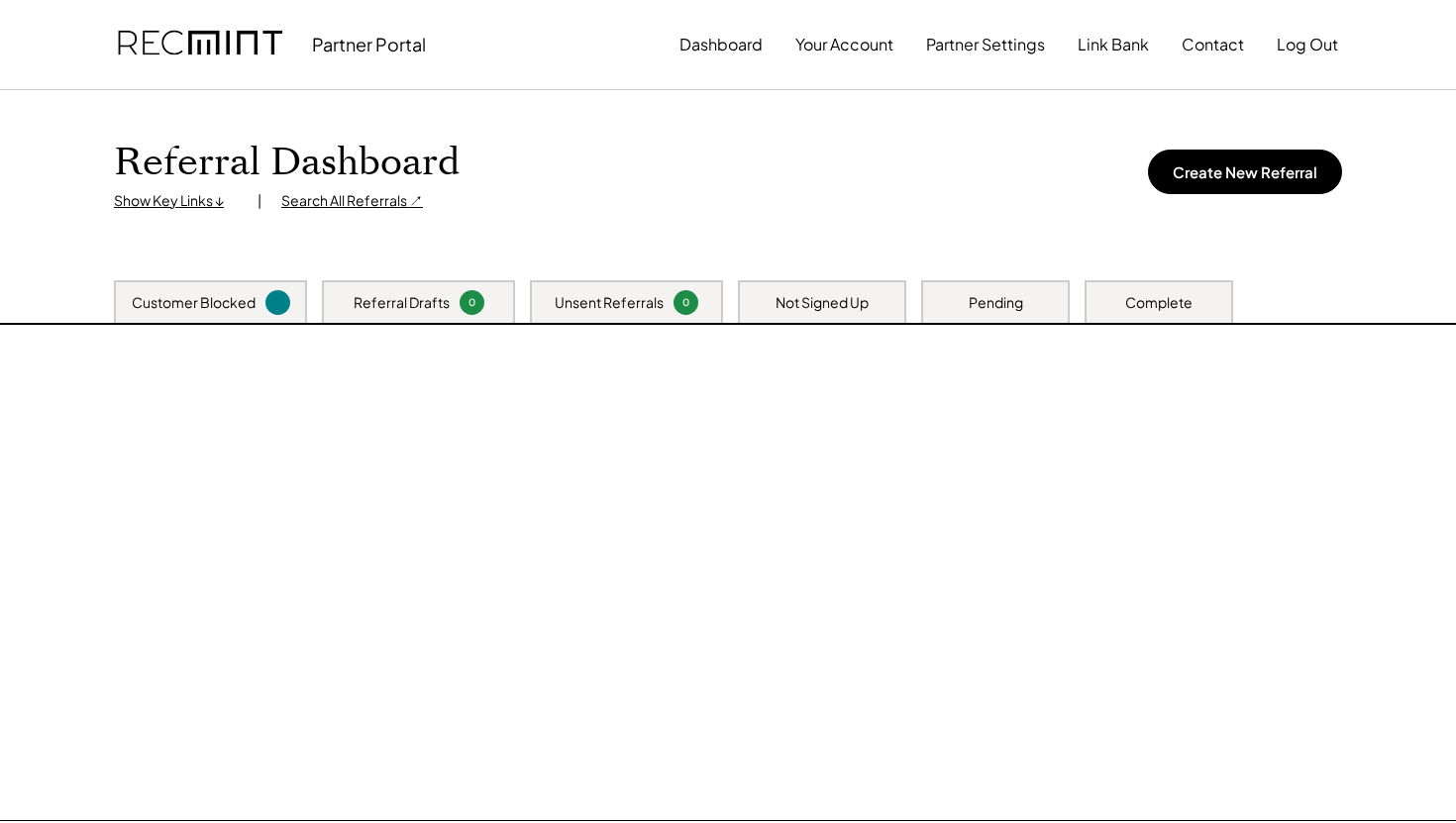 scroll, scrollTop: 0, scrollLeft: 0, axis: both 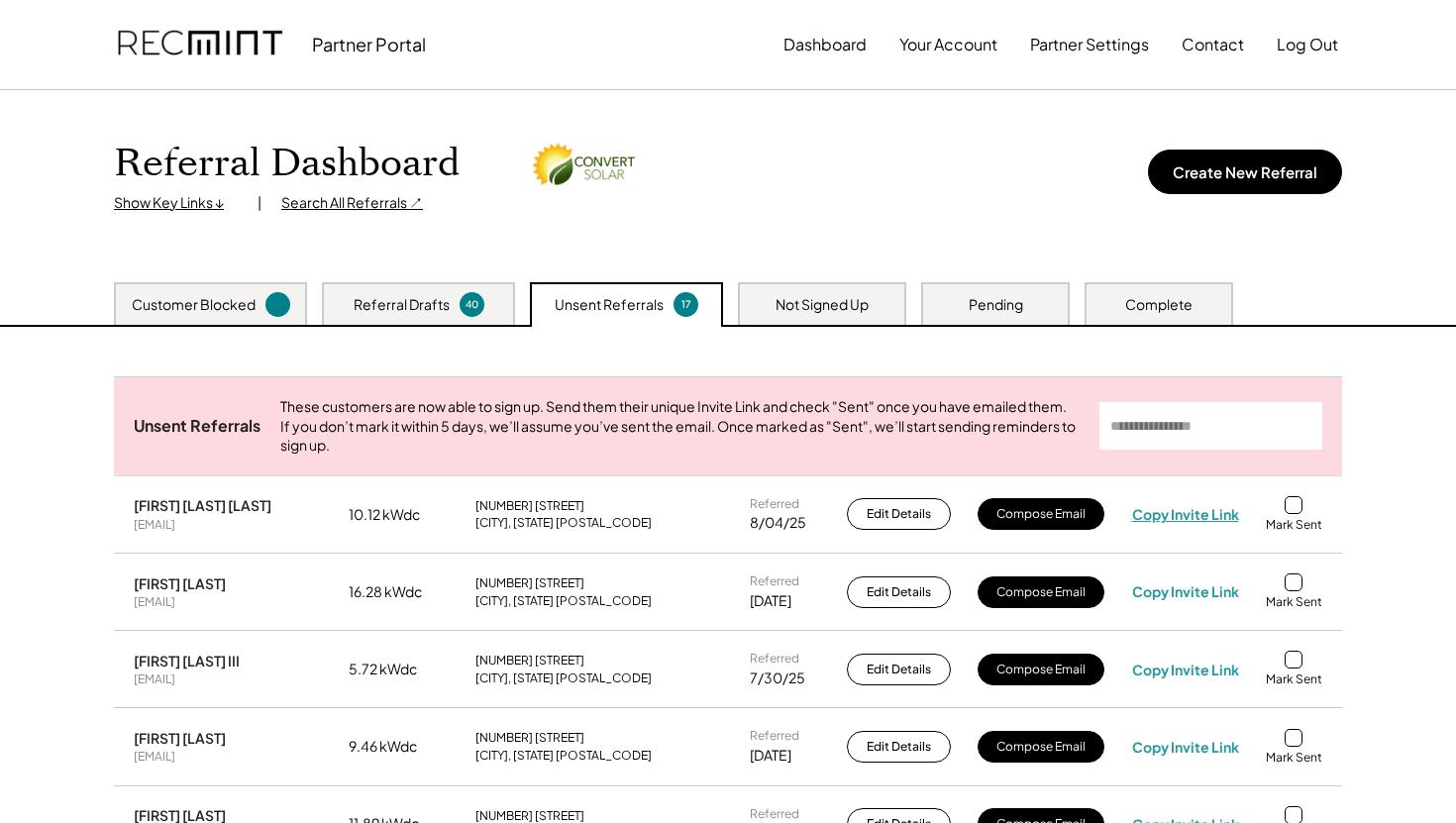 click on "Copy Invite Link" at bounding box center (1186, 514) 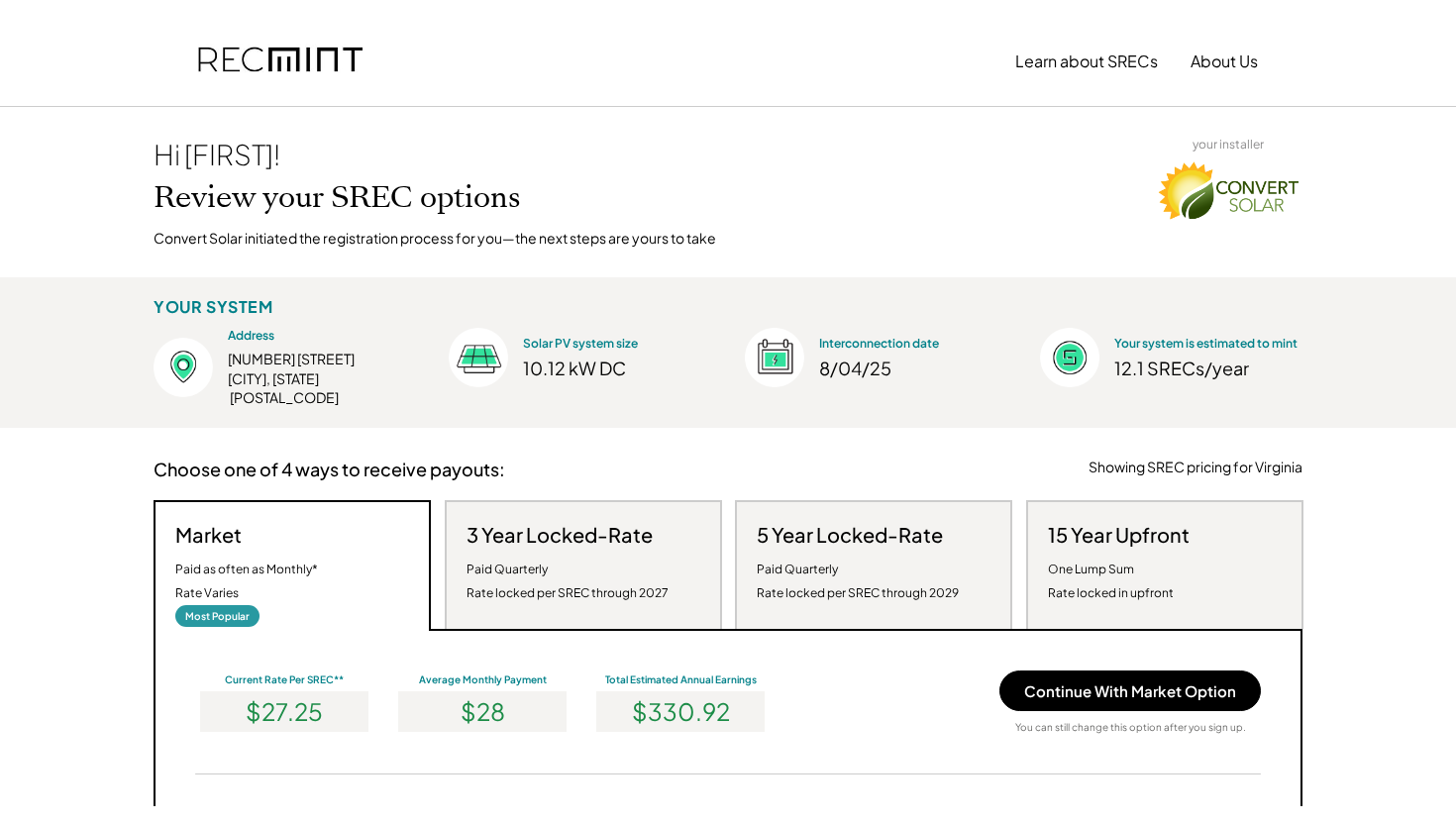 scroll, scrollTop: 0, scrollLeft: 0, axis: both 